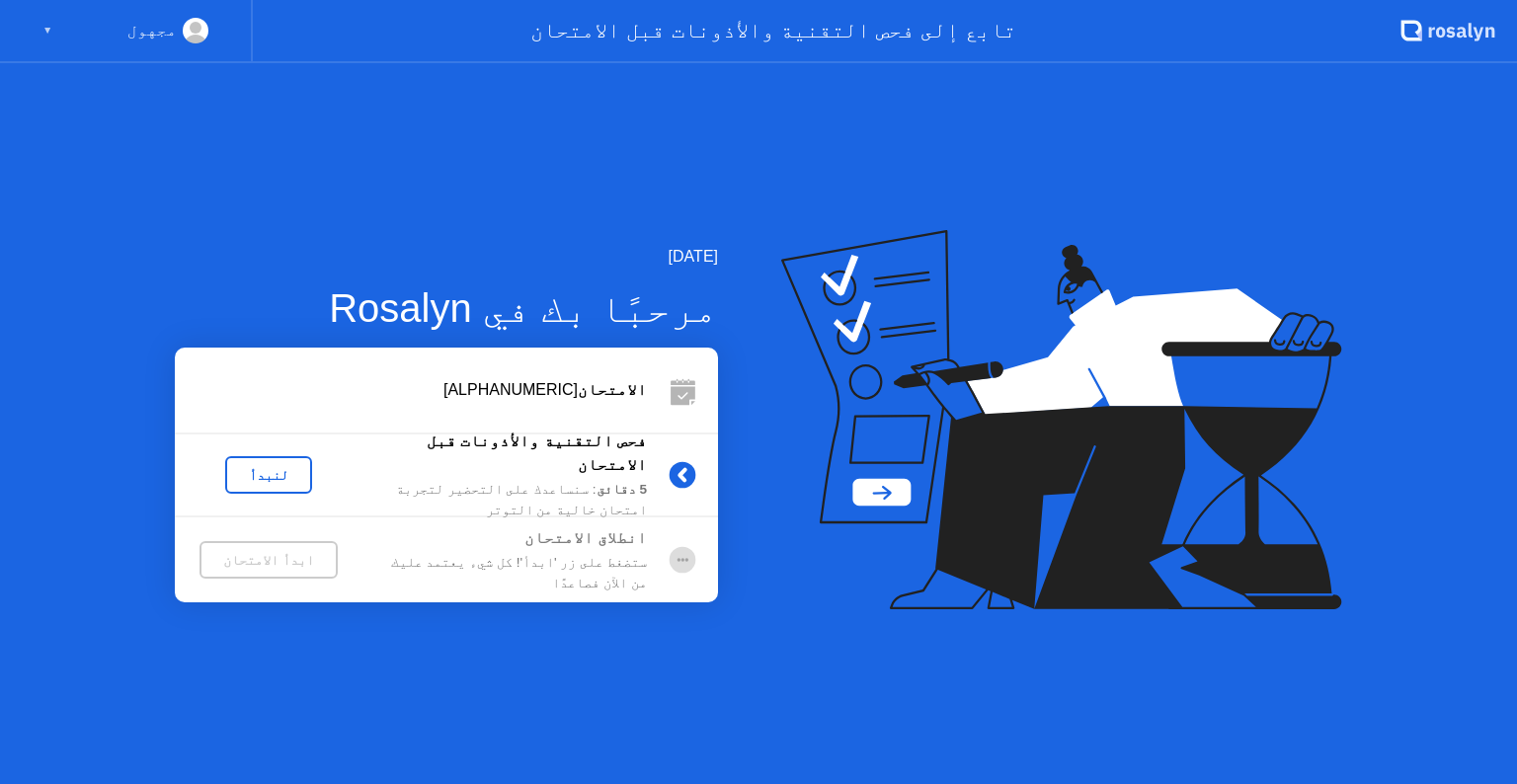 scroll, scrollTop: 0, scrollLeft: 0, axis: both 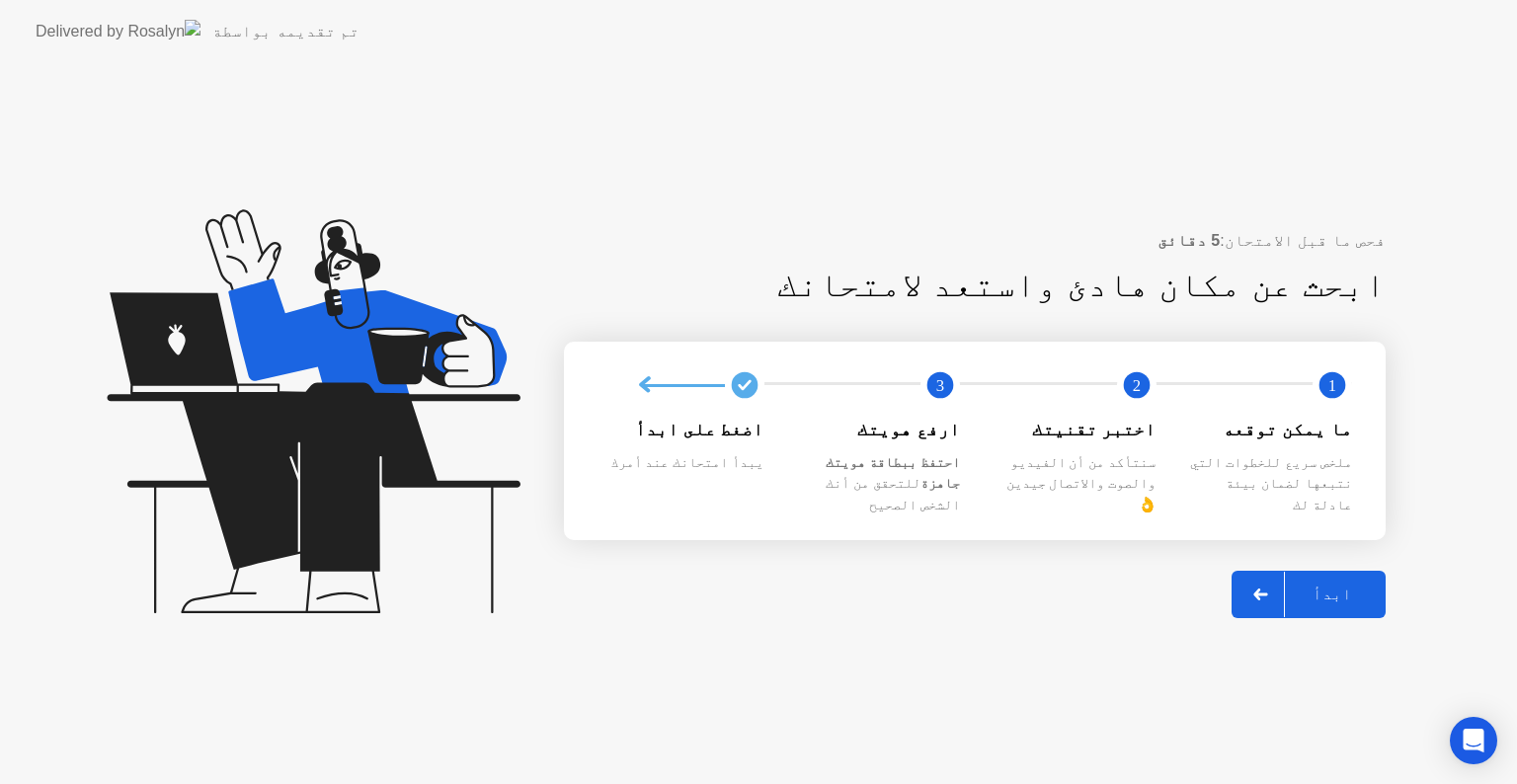 click on "ابدأ" 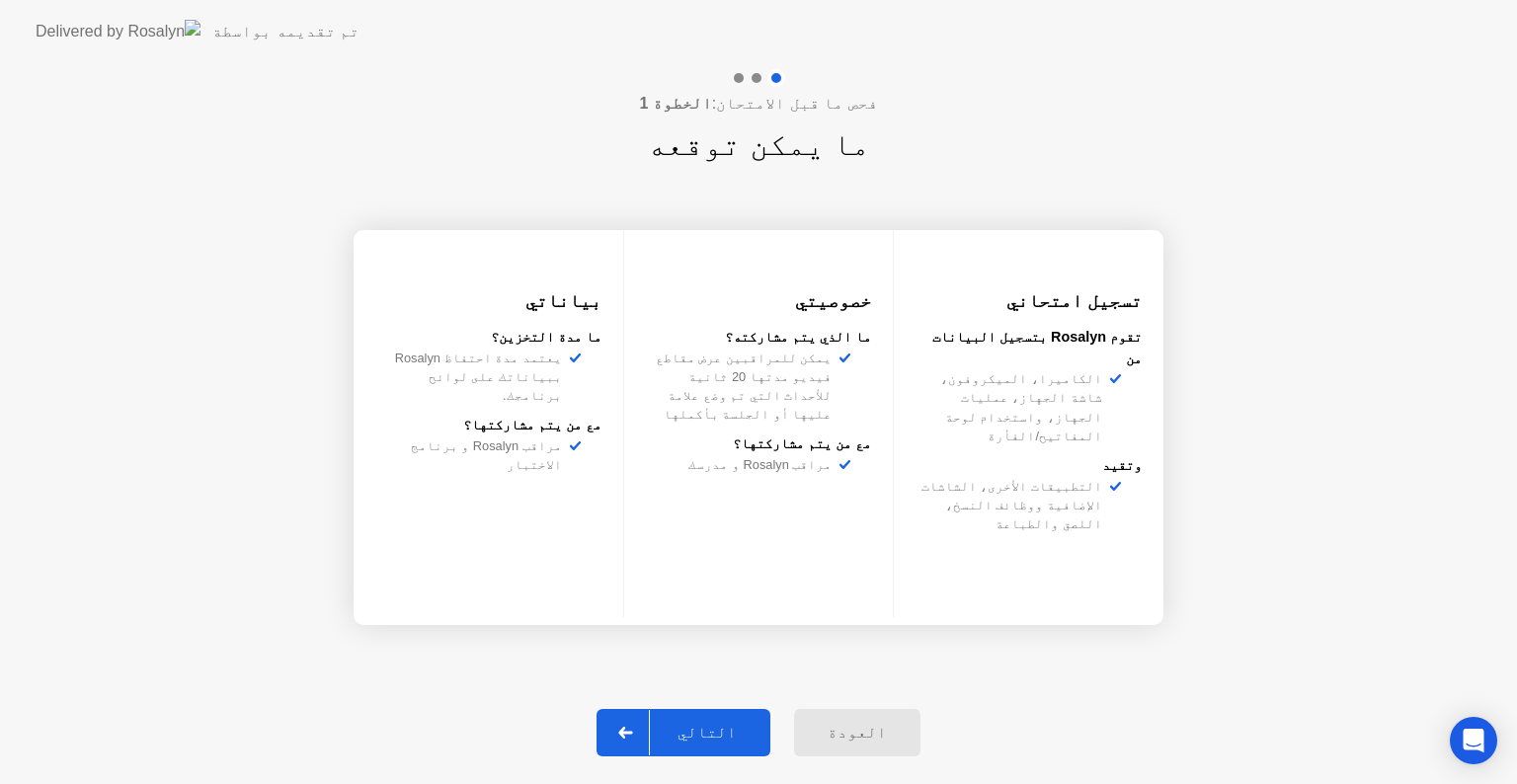 click on "التالي" 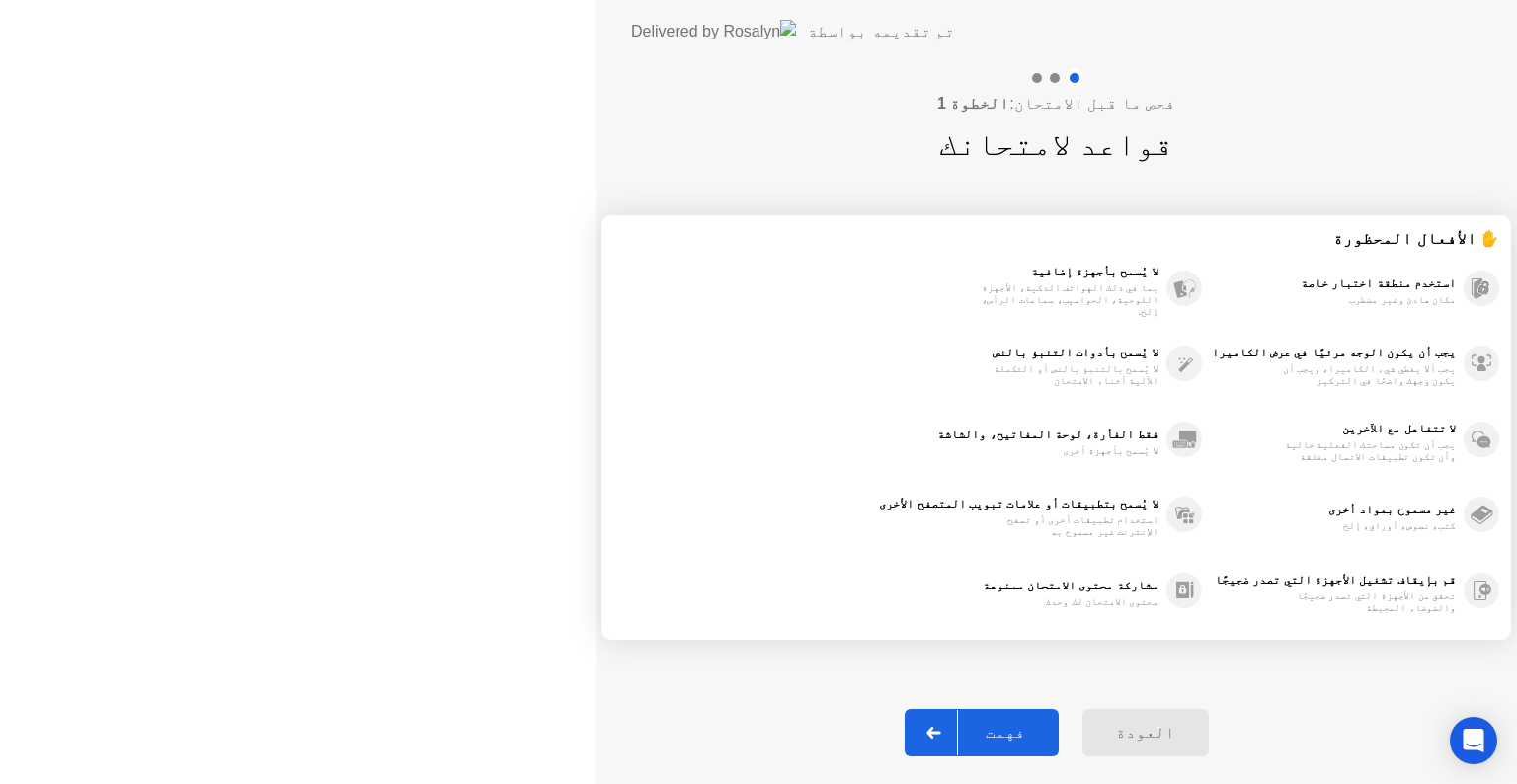 click on "فهمت" 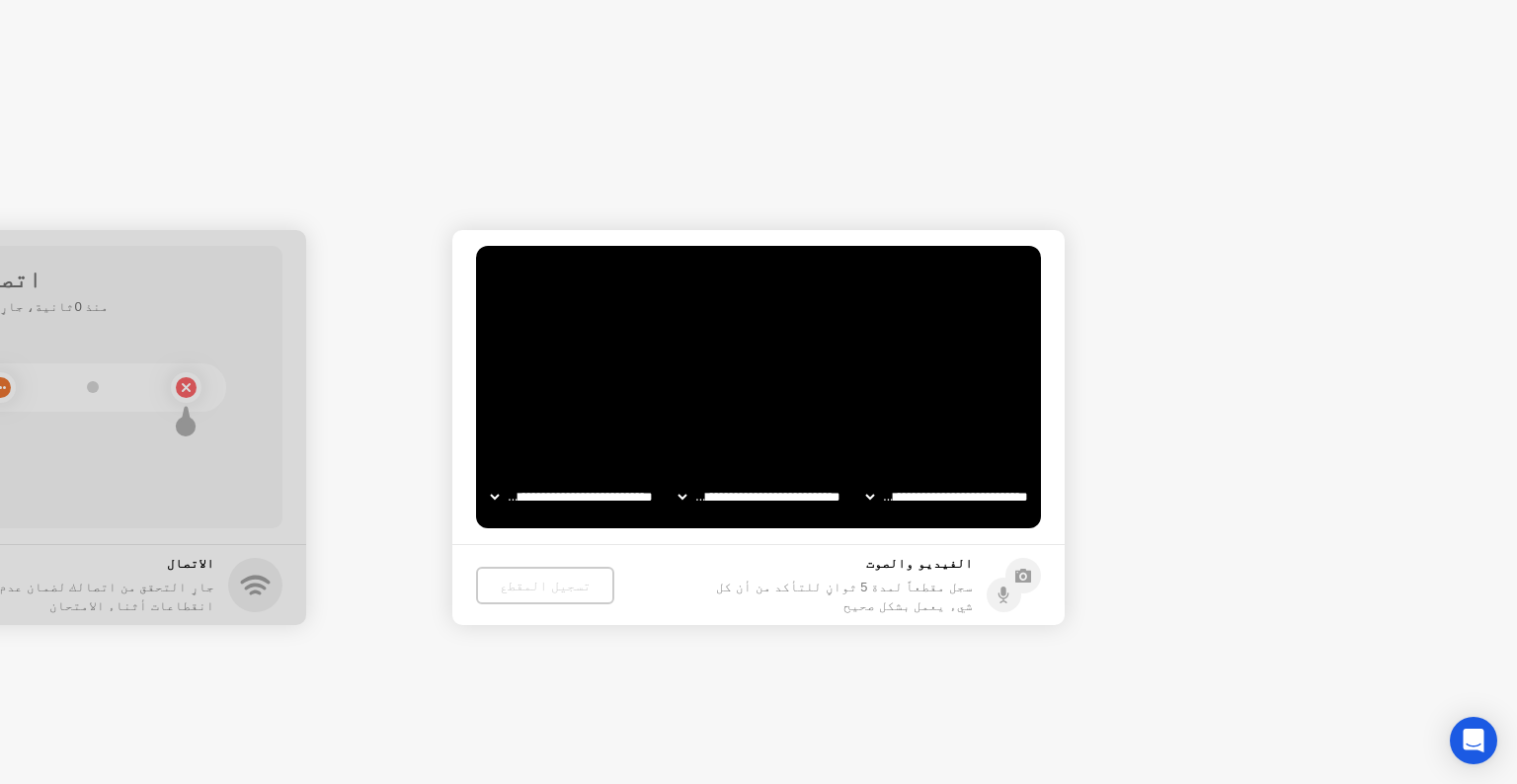 click on "التالي" 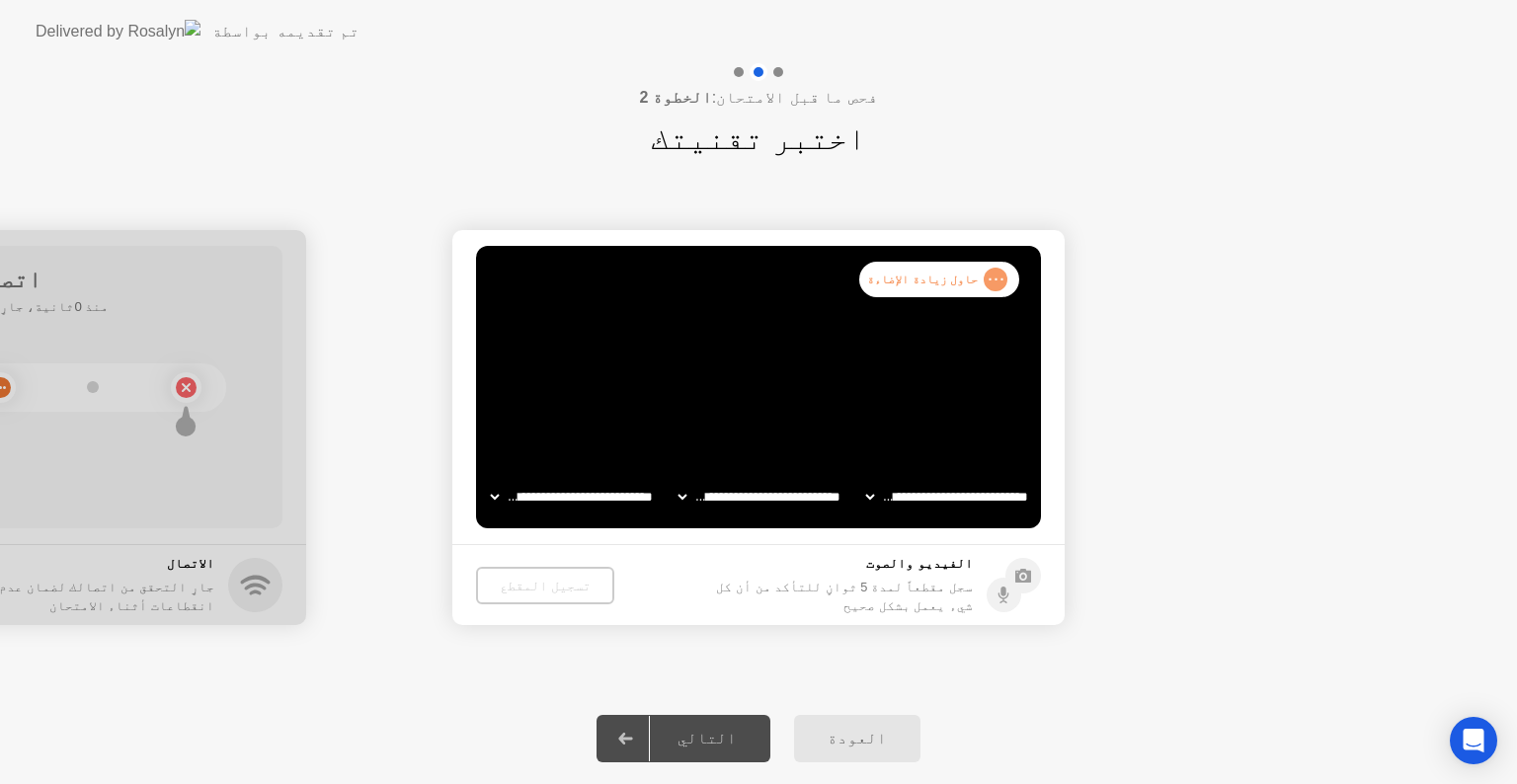 click 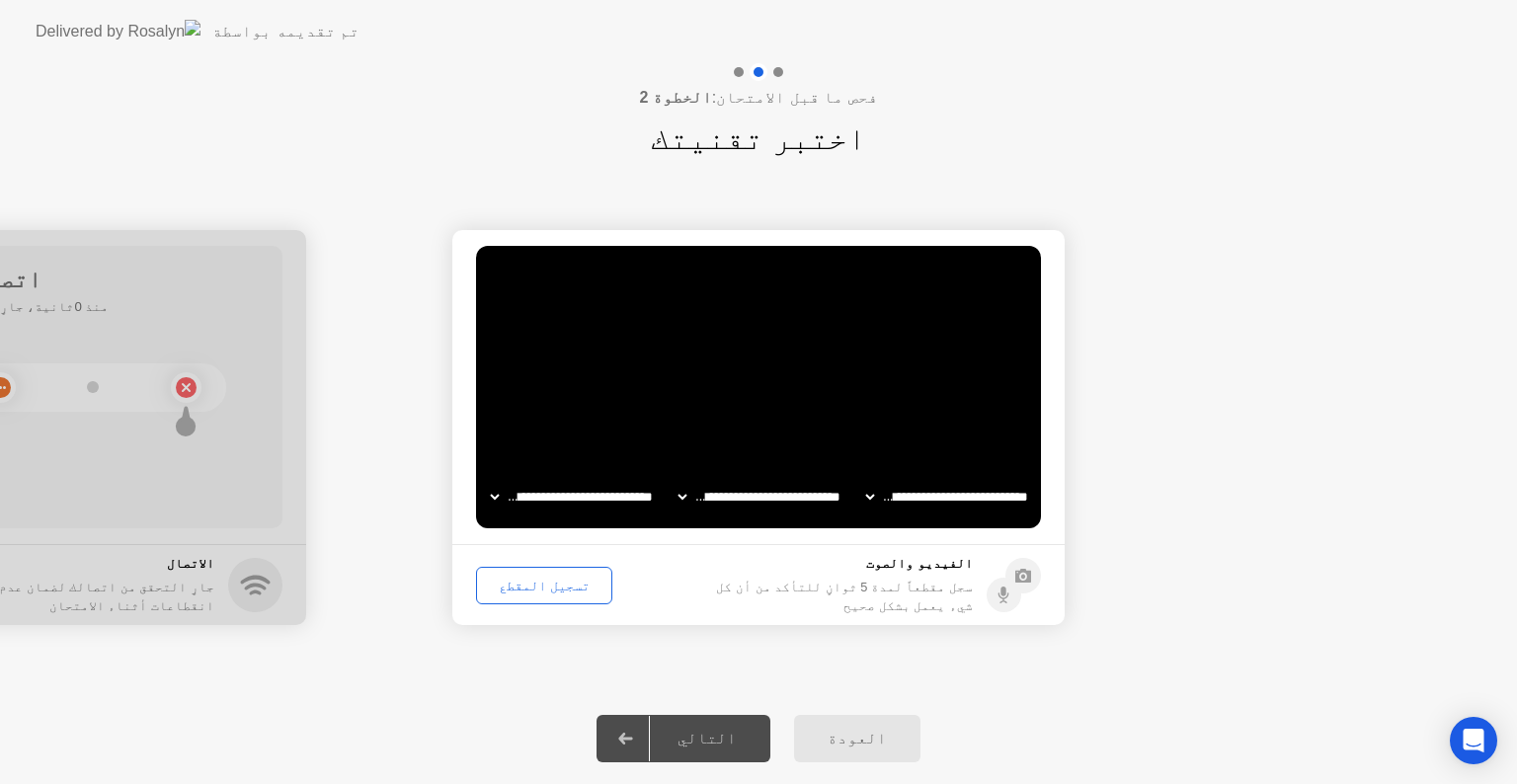 click on "تسجيل المقطع" 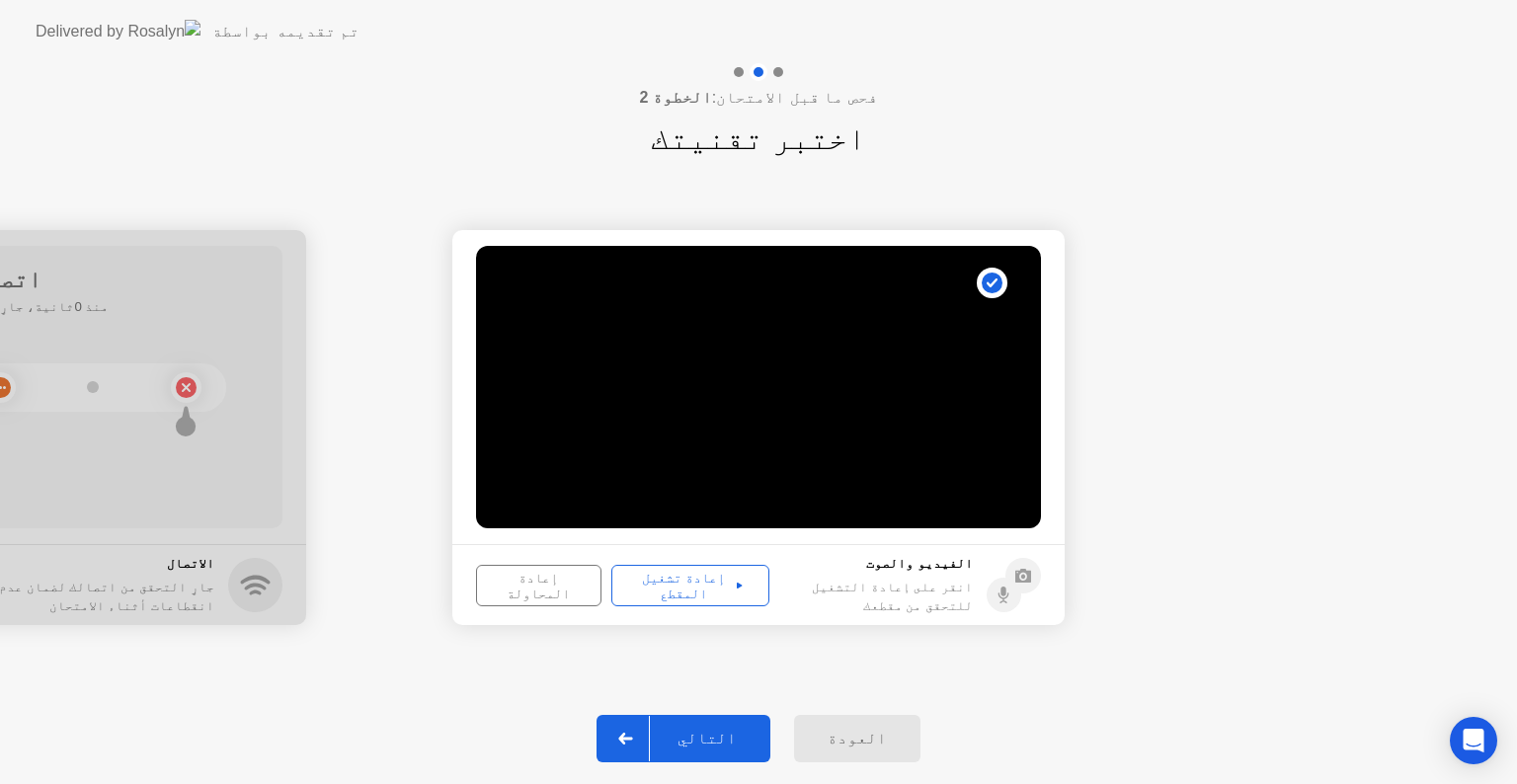 click on "التالي" 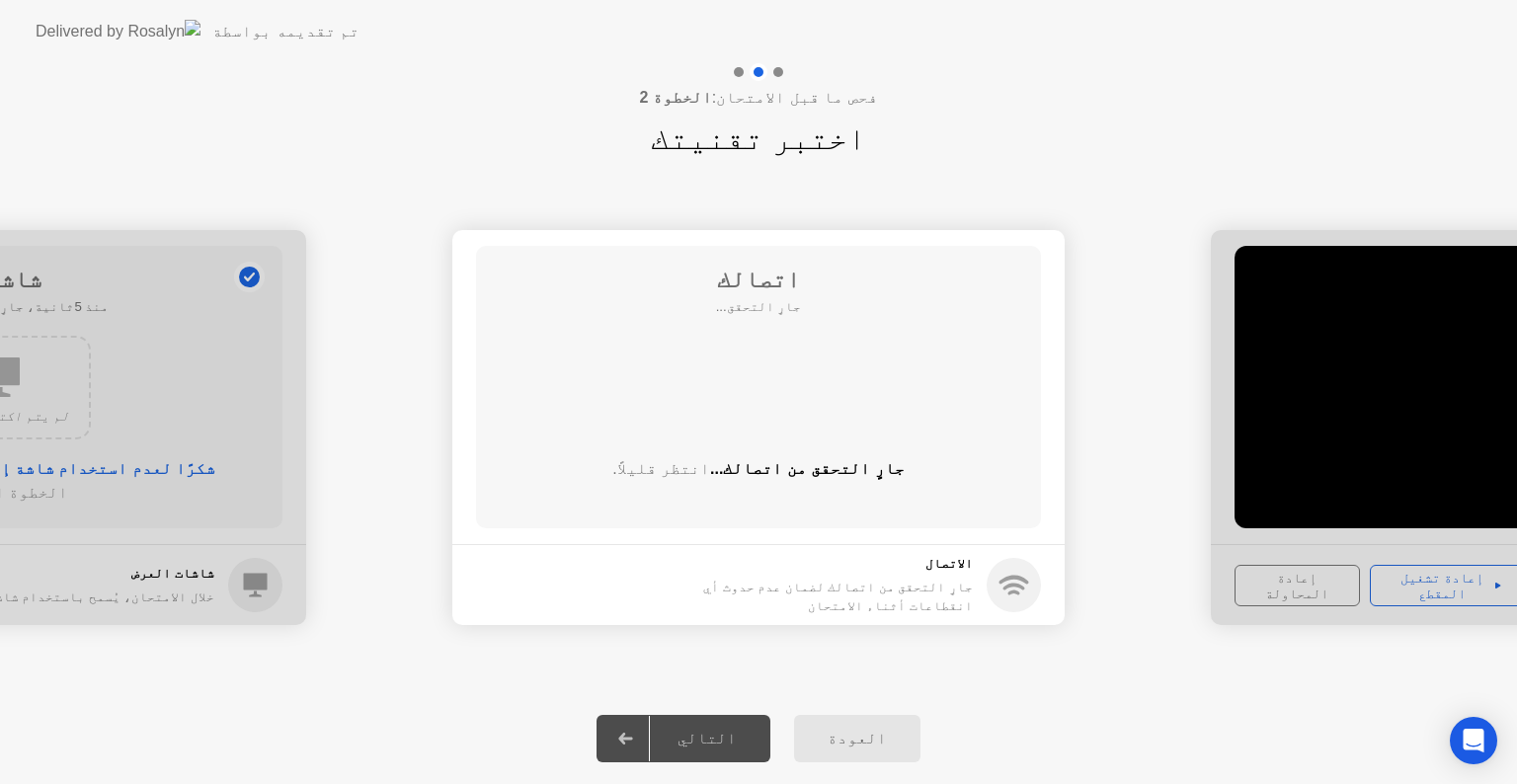 click on "التالي" 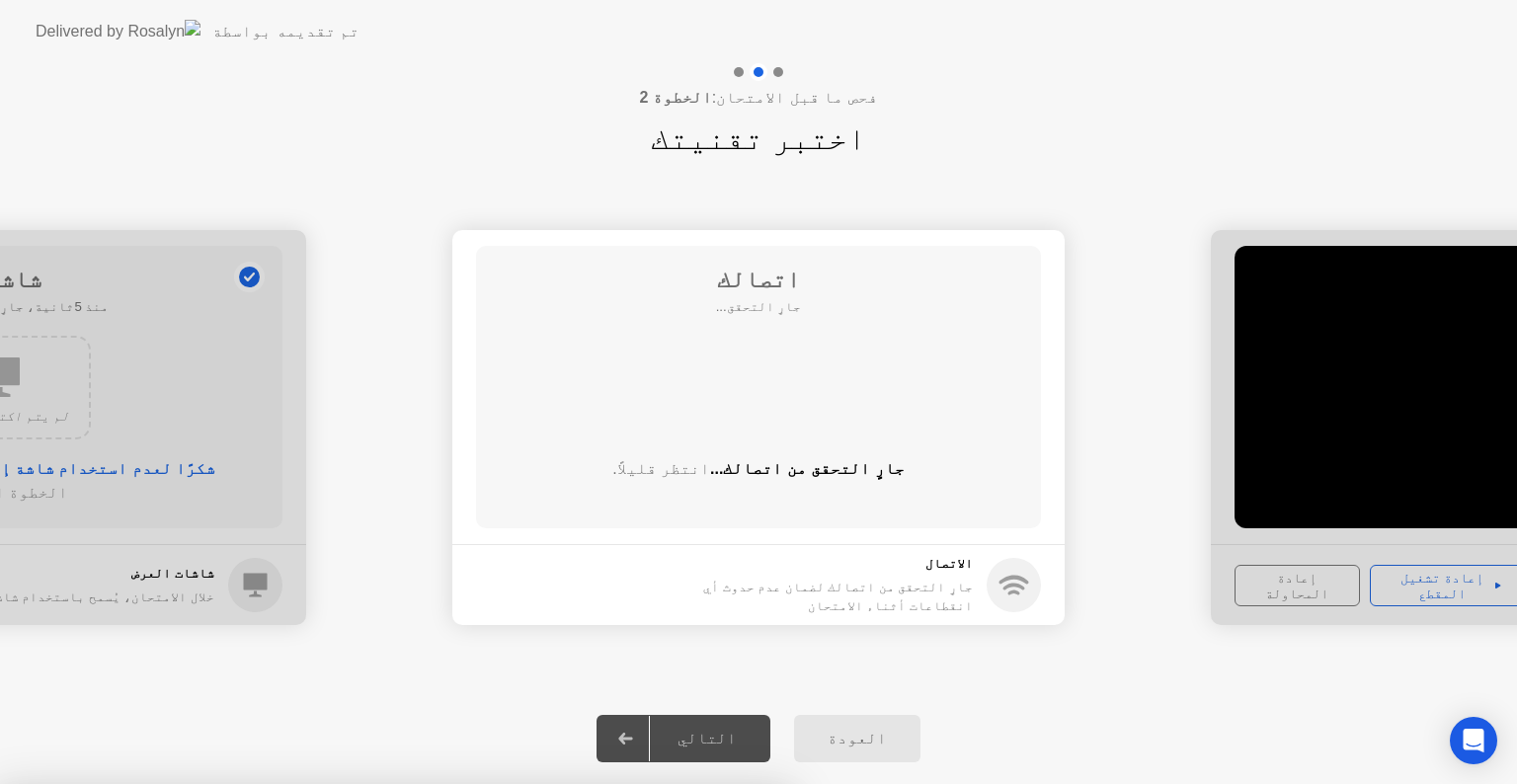 click on "إغلاق التطبيق" at bounding box center [395, 1136] 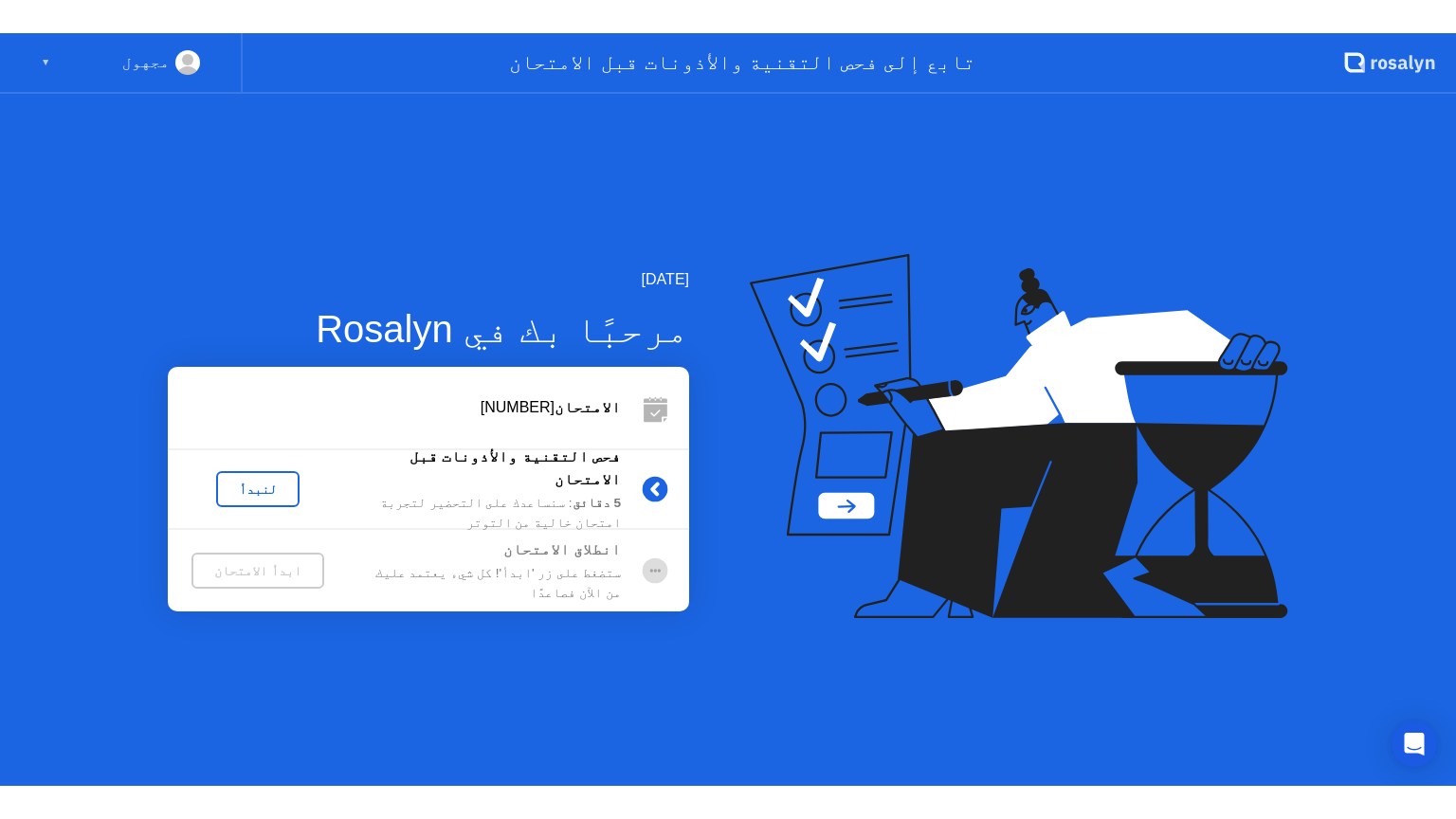 scroll, scrollTop: 0, scrollLeft: 0, axis: both 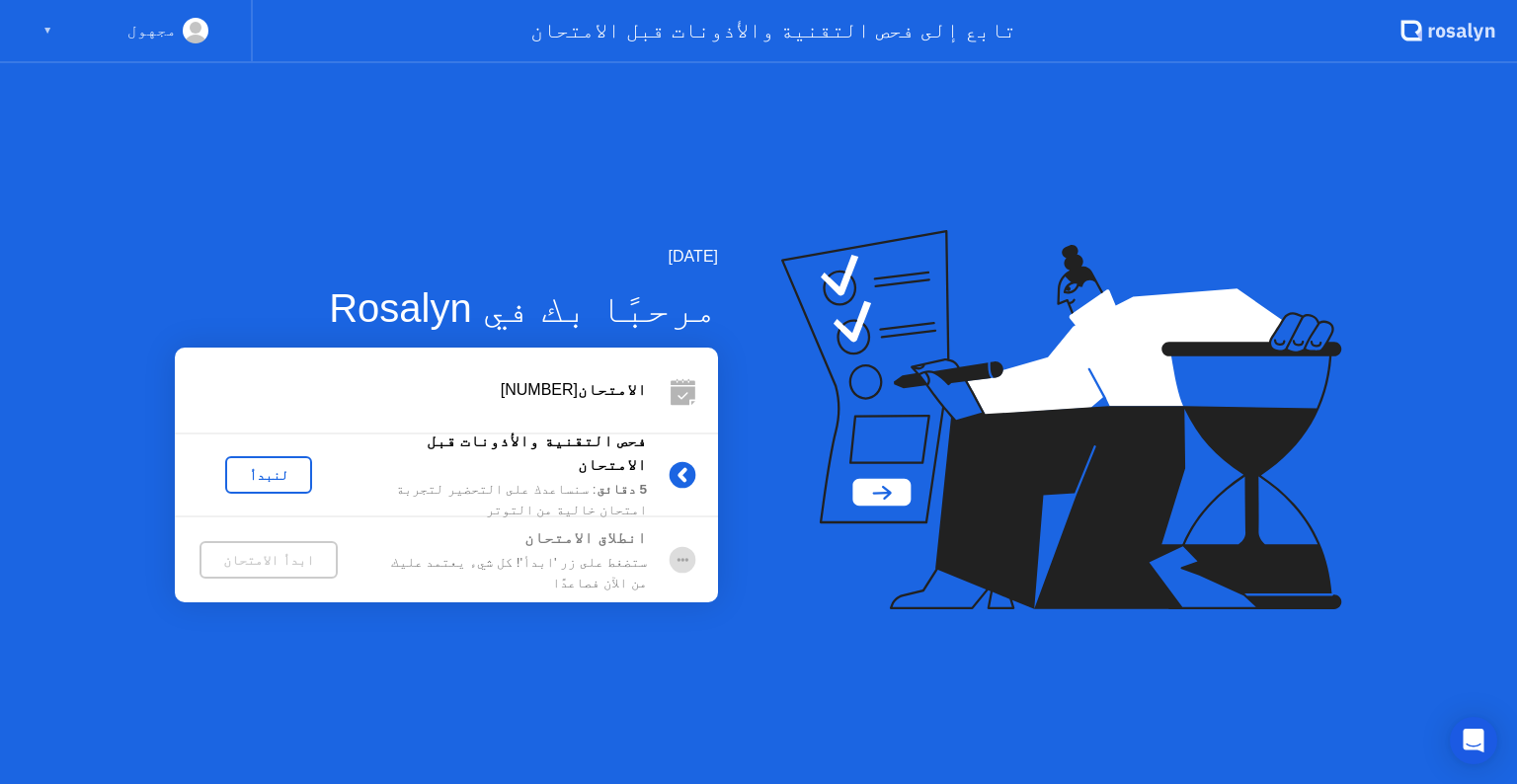 click on "لنبدأ" 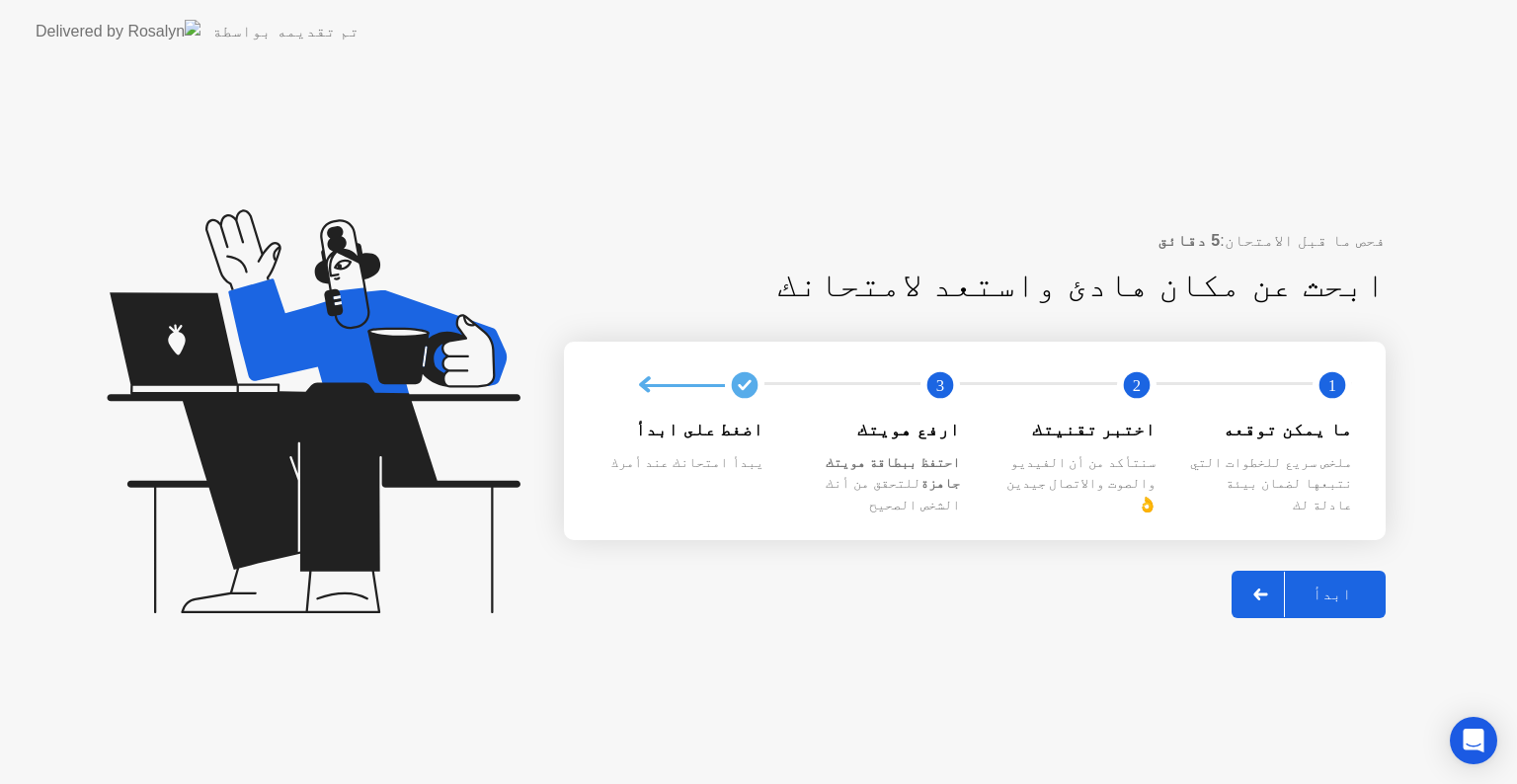 click on "ابدأ" 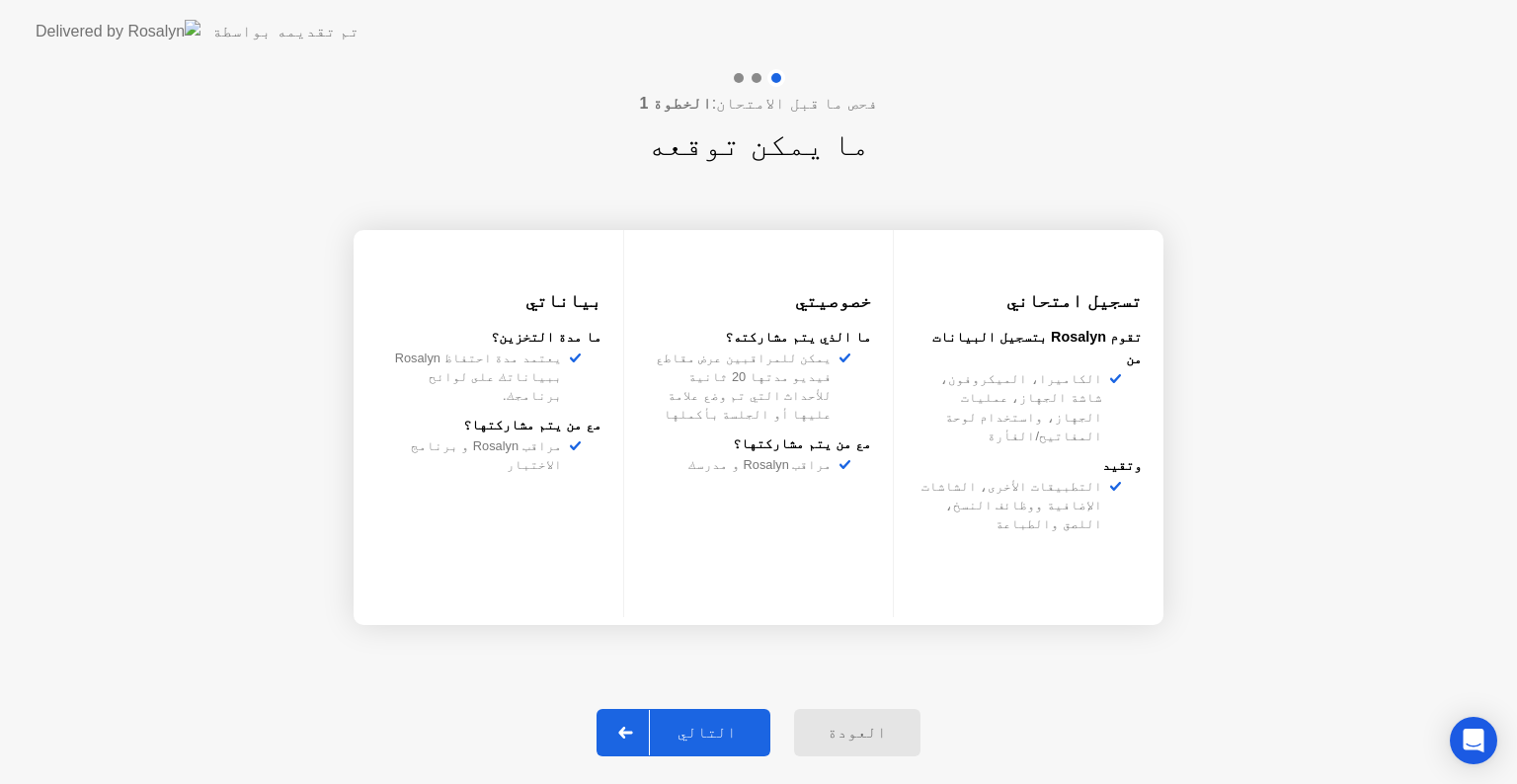 click on "التالي" 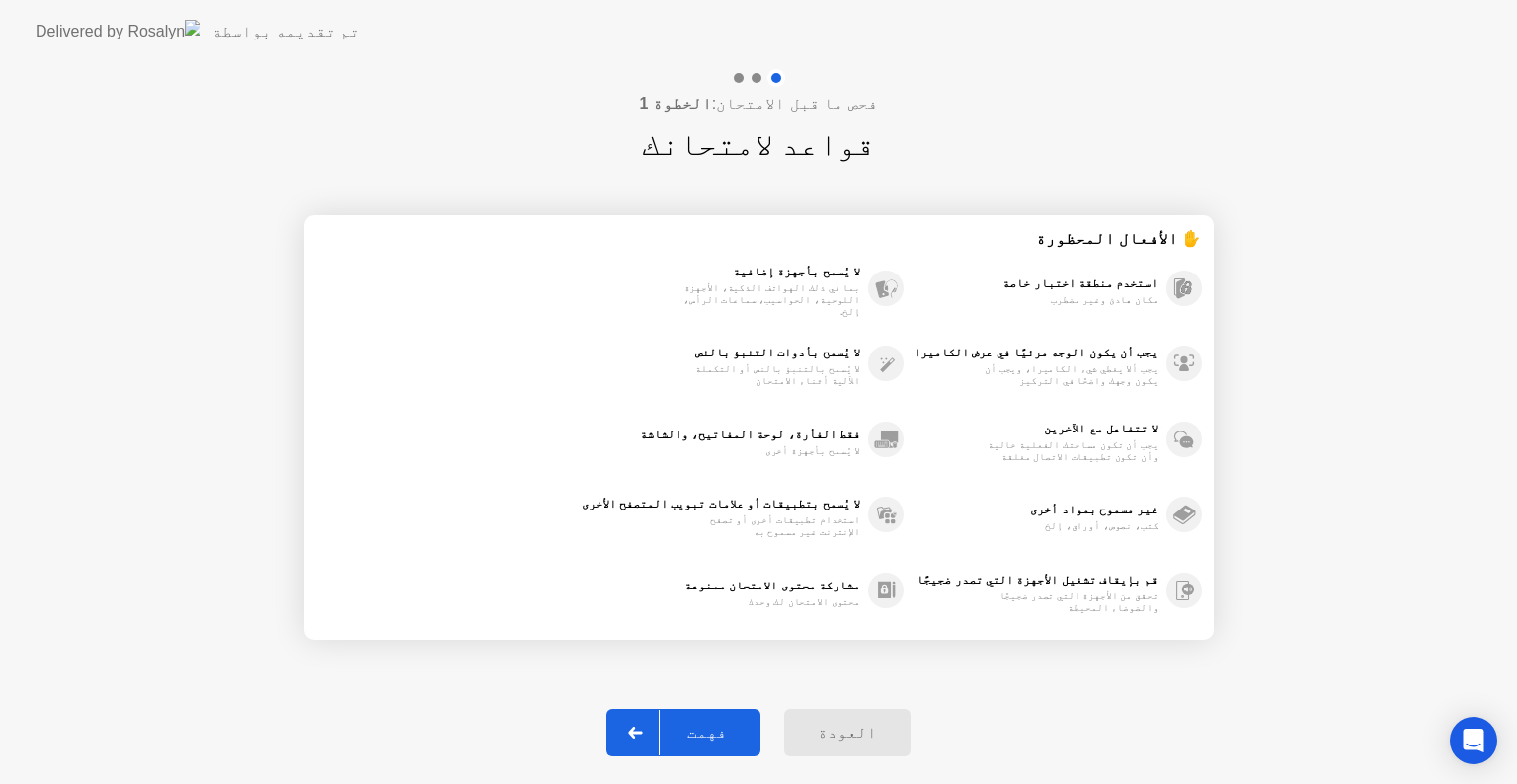 click on "فهمت" 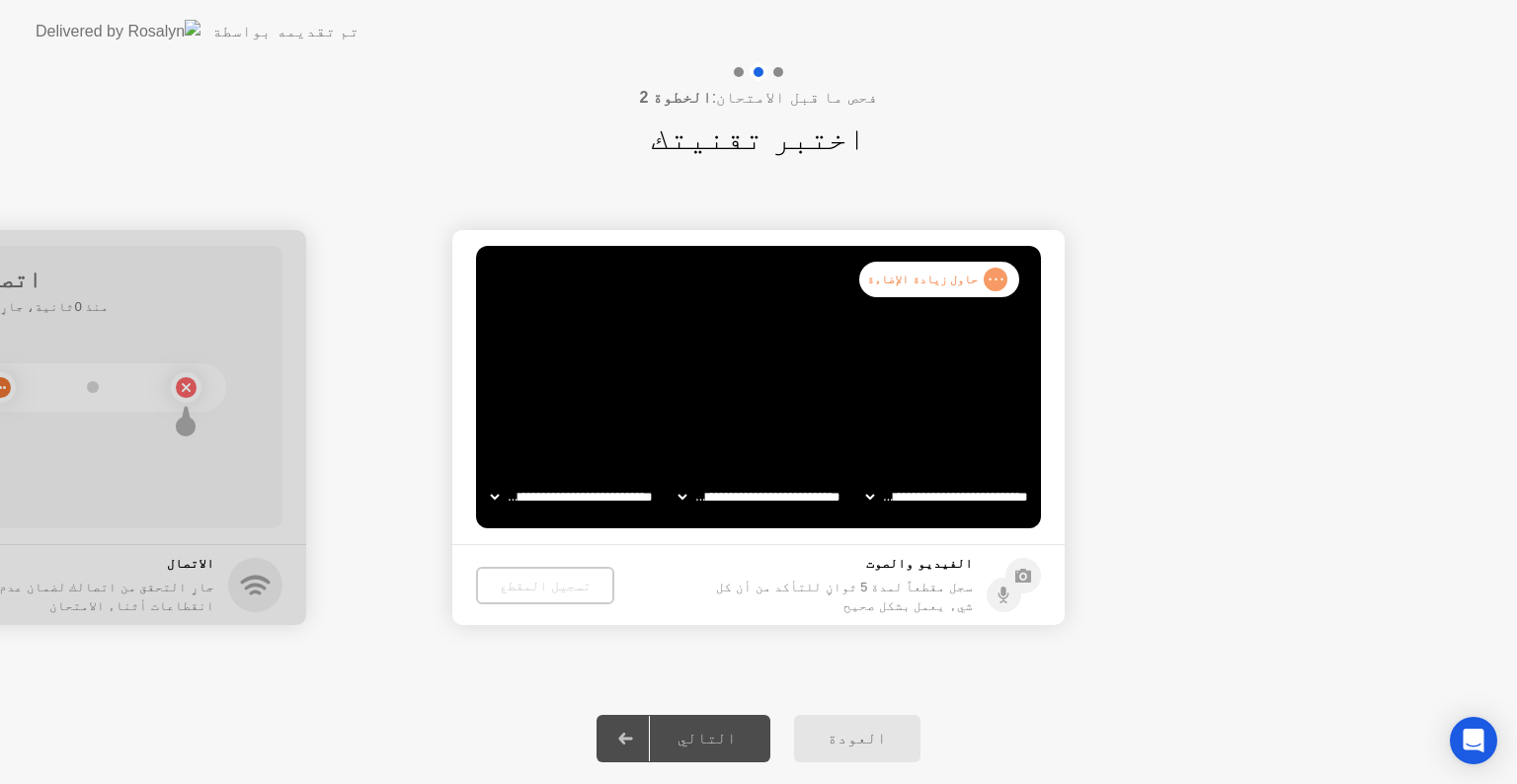 click on "**********" 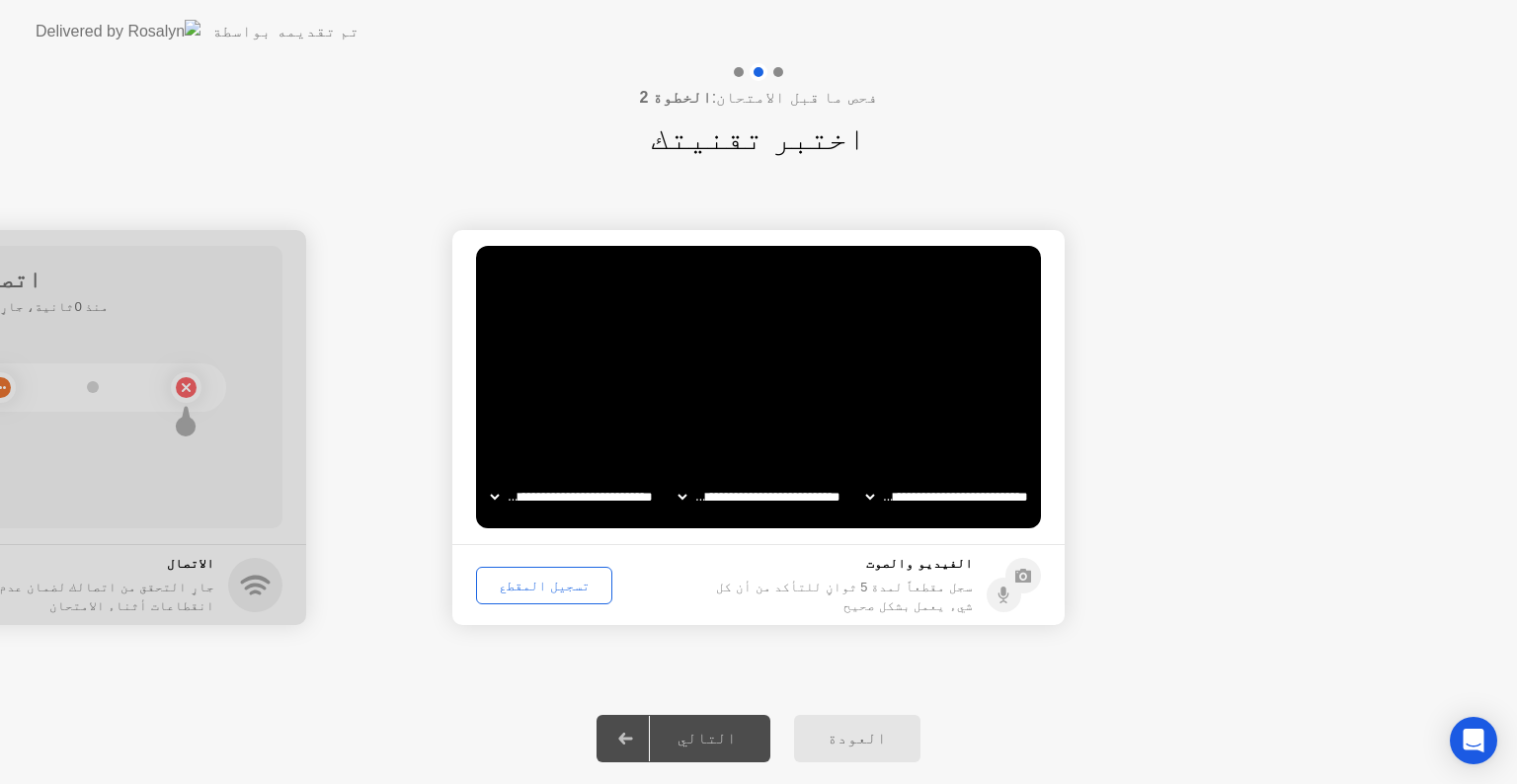 click on "تسجيل المقطع" 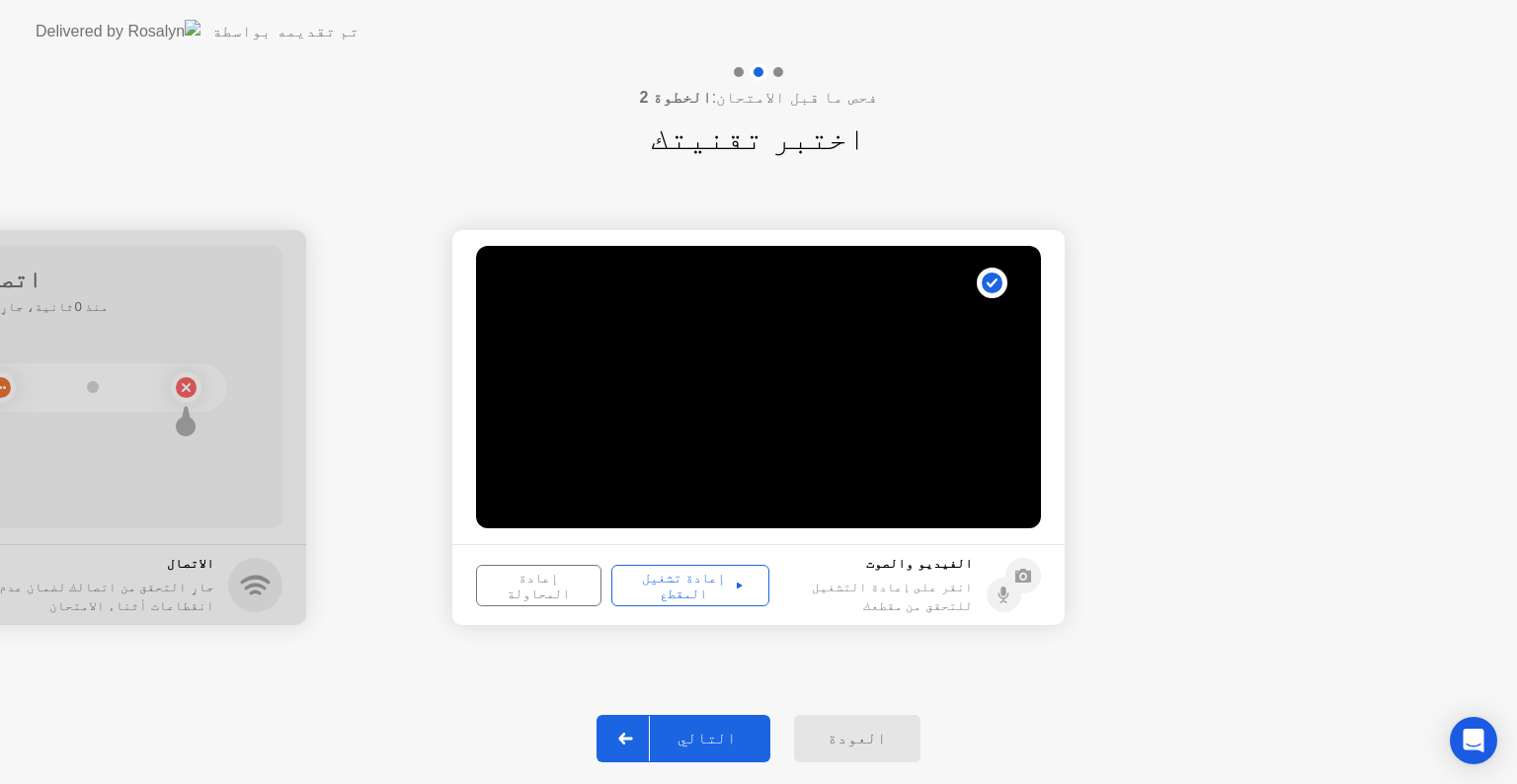 click on "التالي" 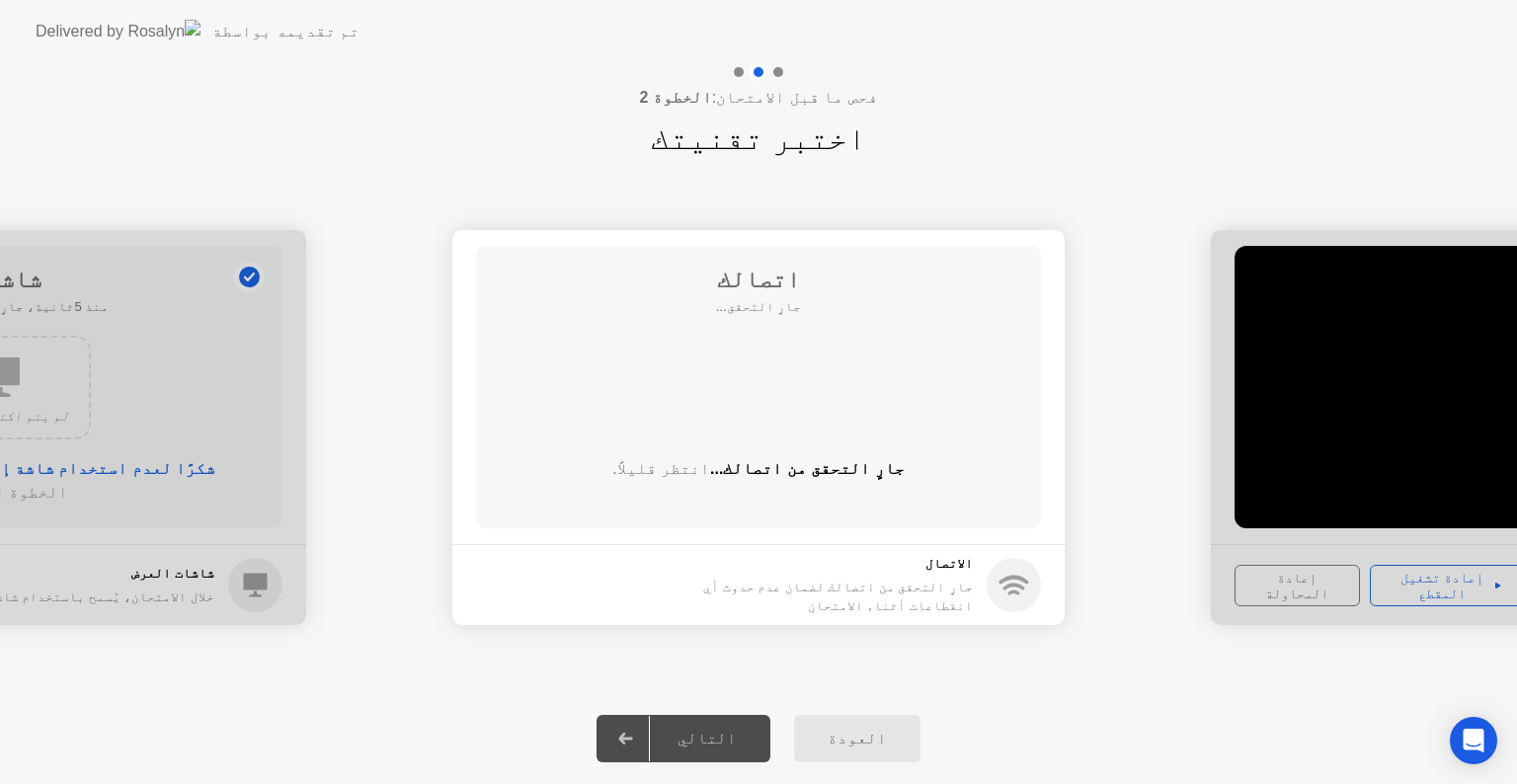click on "التالي" 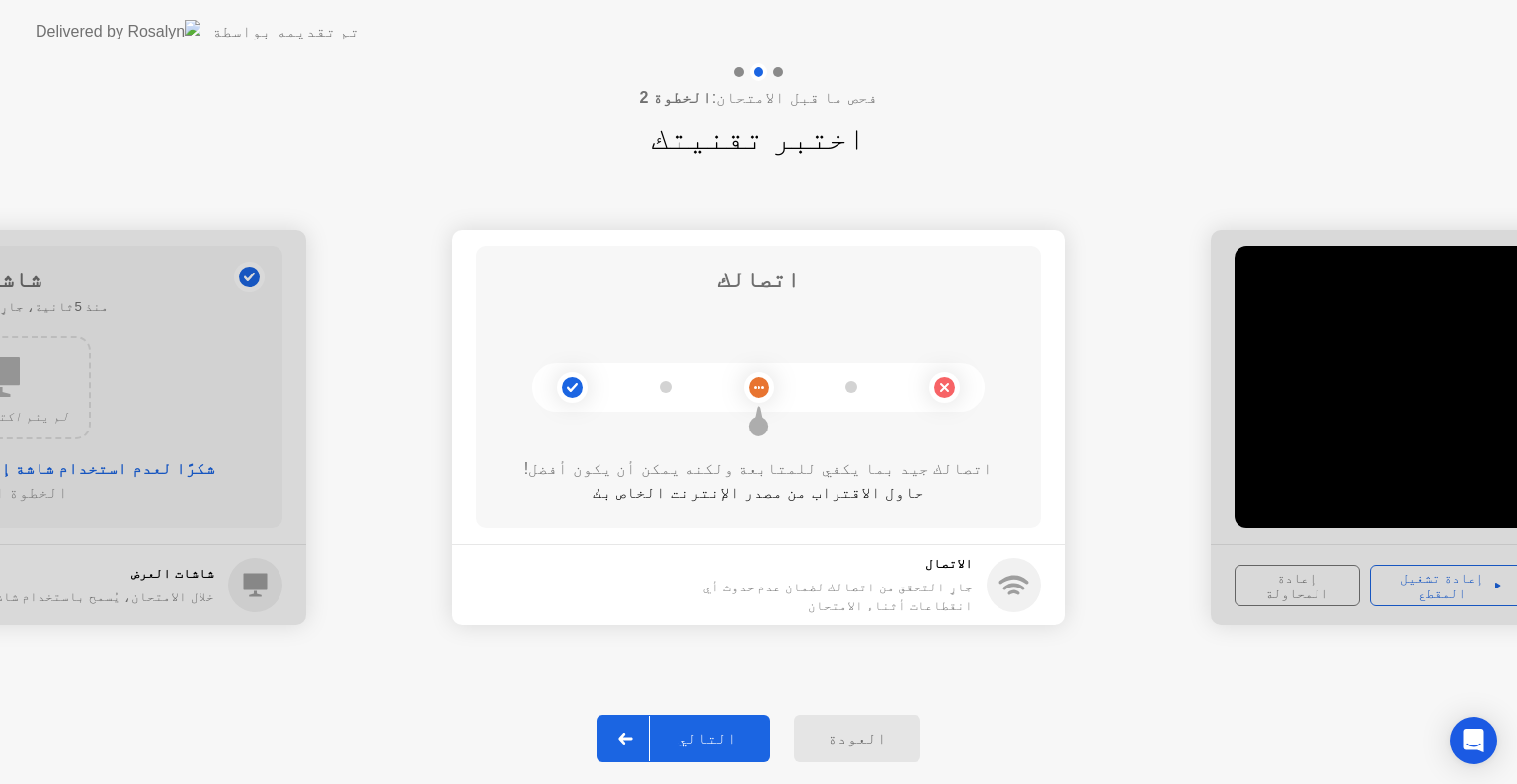 drag, startPoint x: 715, startPoint y: 735, endPoint x: 696, endPoint y: 743, distance: 20.615528 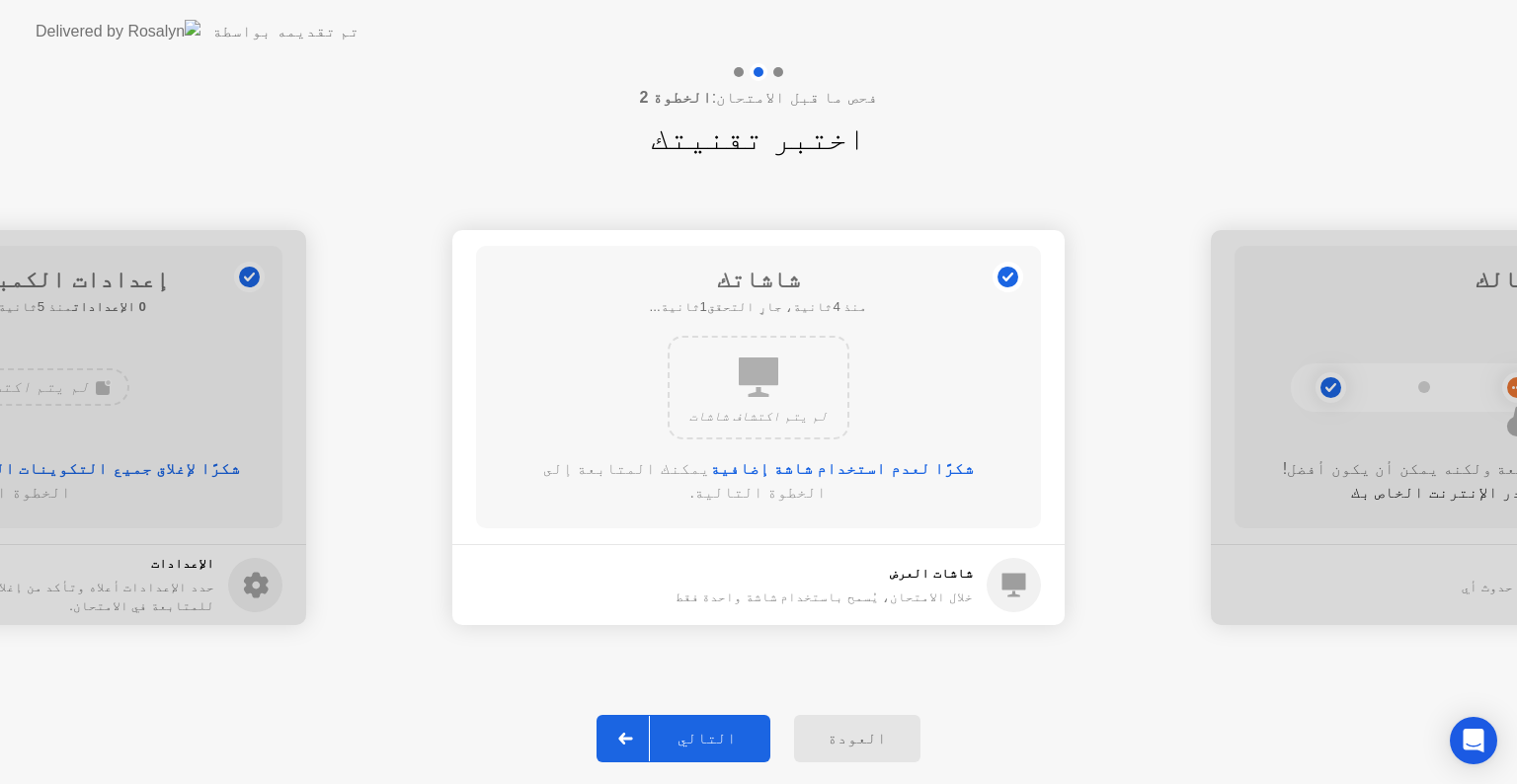 click on "التالي" 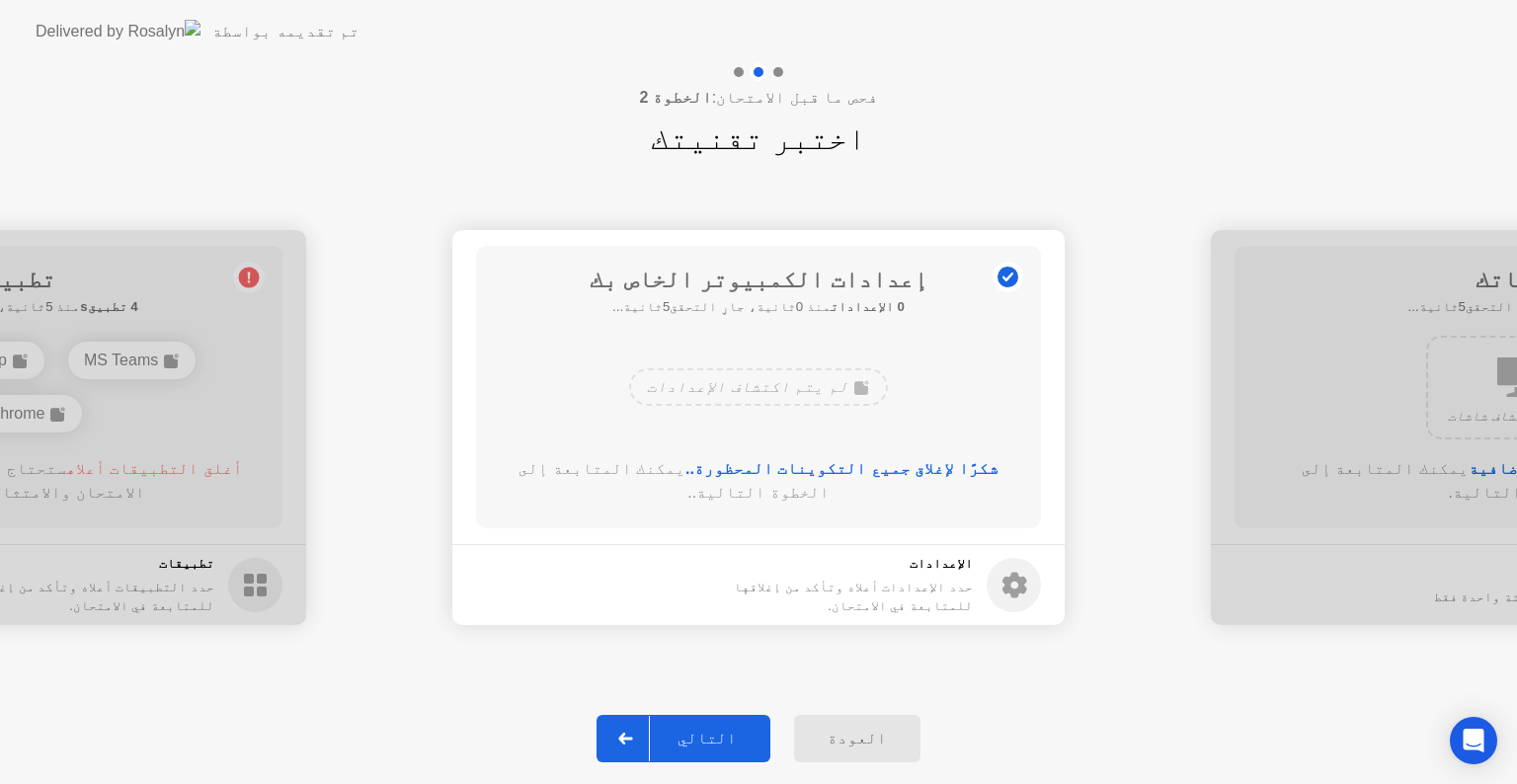 click on "التالي" 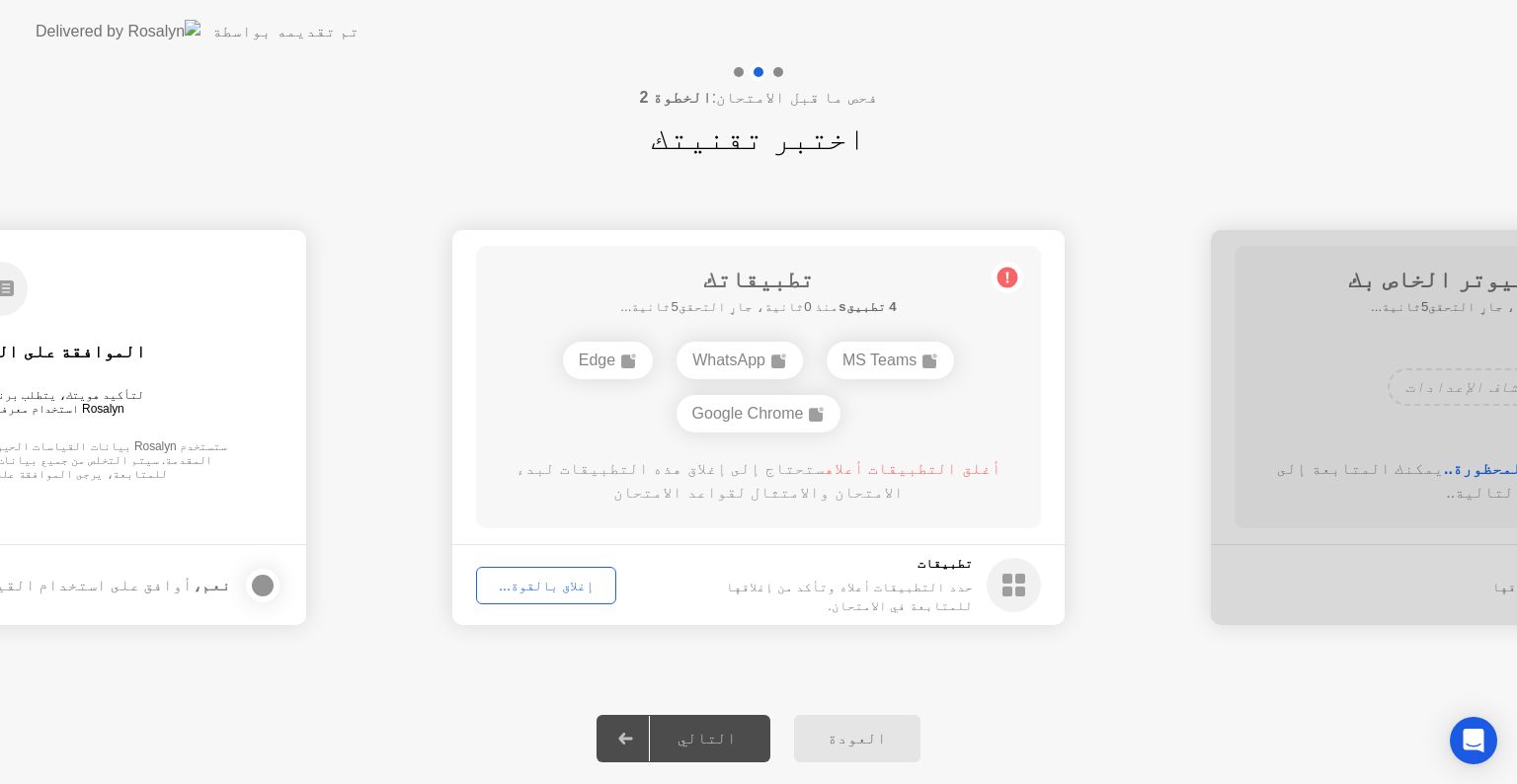 click on "التالي" 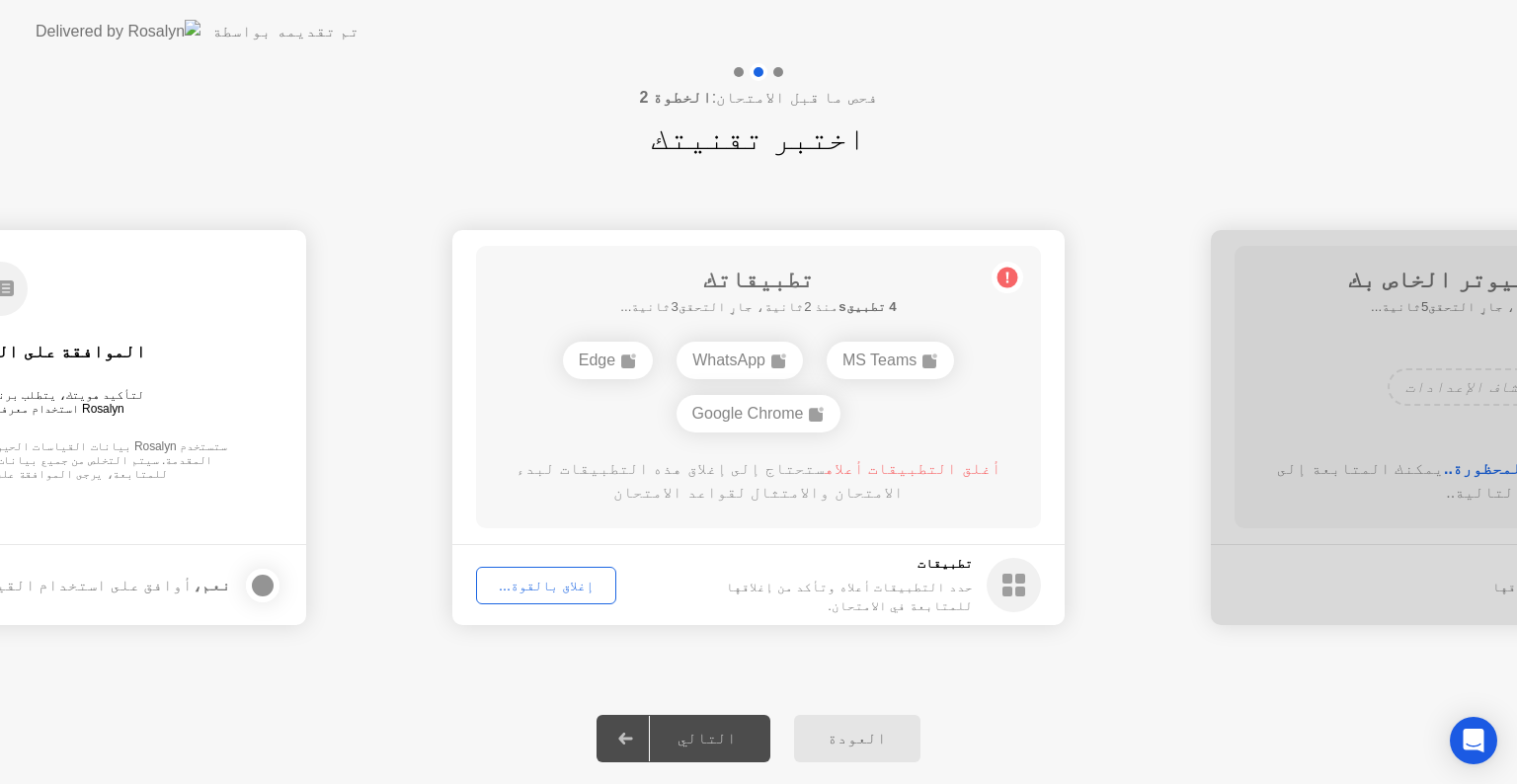 click on "إغلاق بالقوة..." 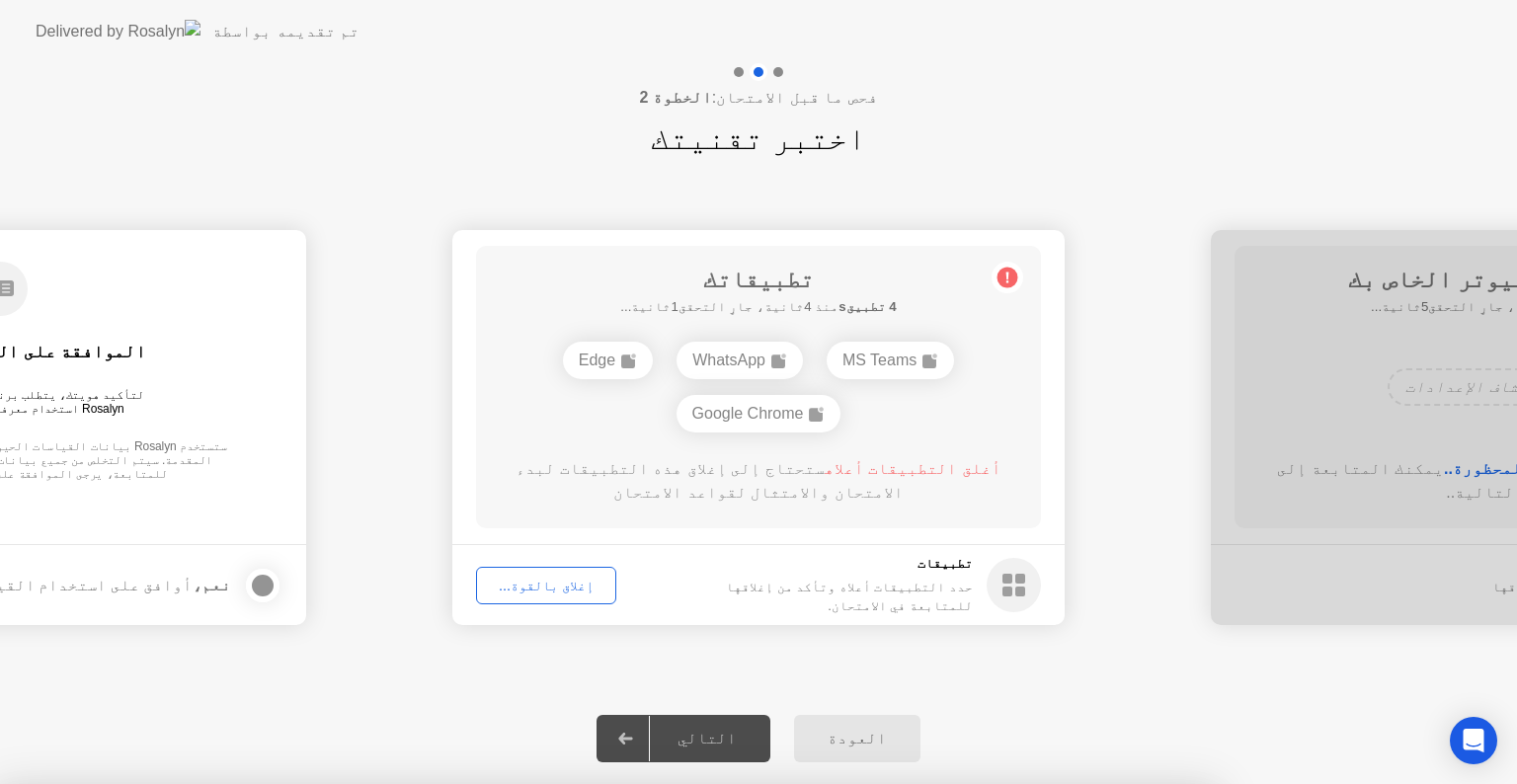 click on "تأكيد" at bounding box center (674, 1110) 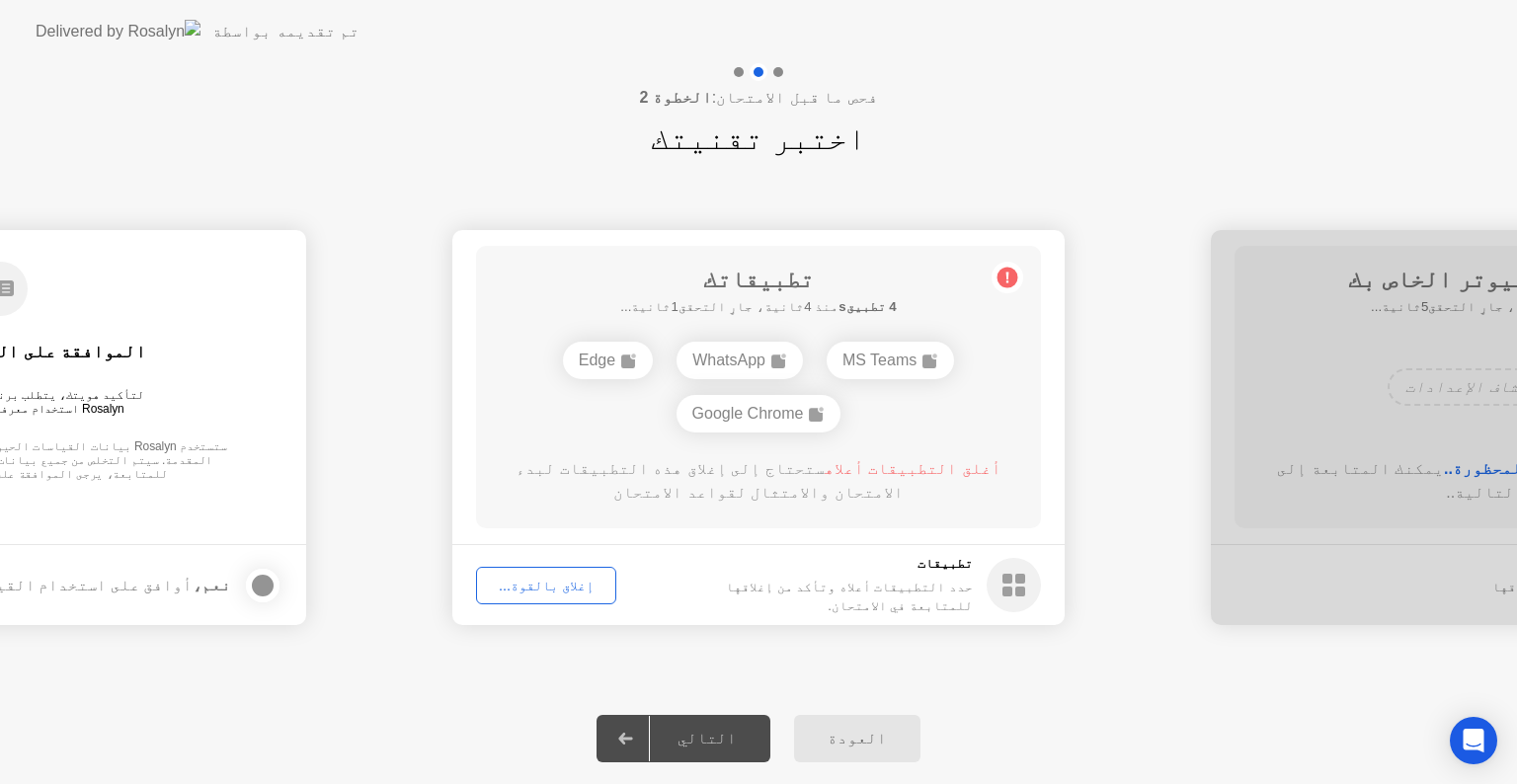 click on "إغلاق بالقوة..." 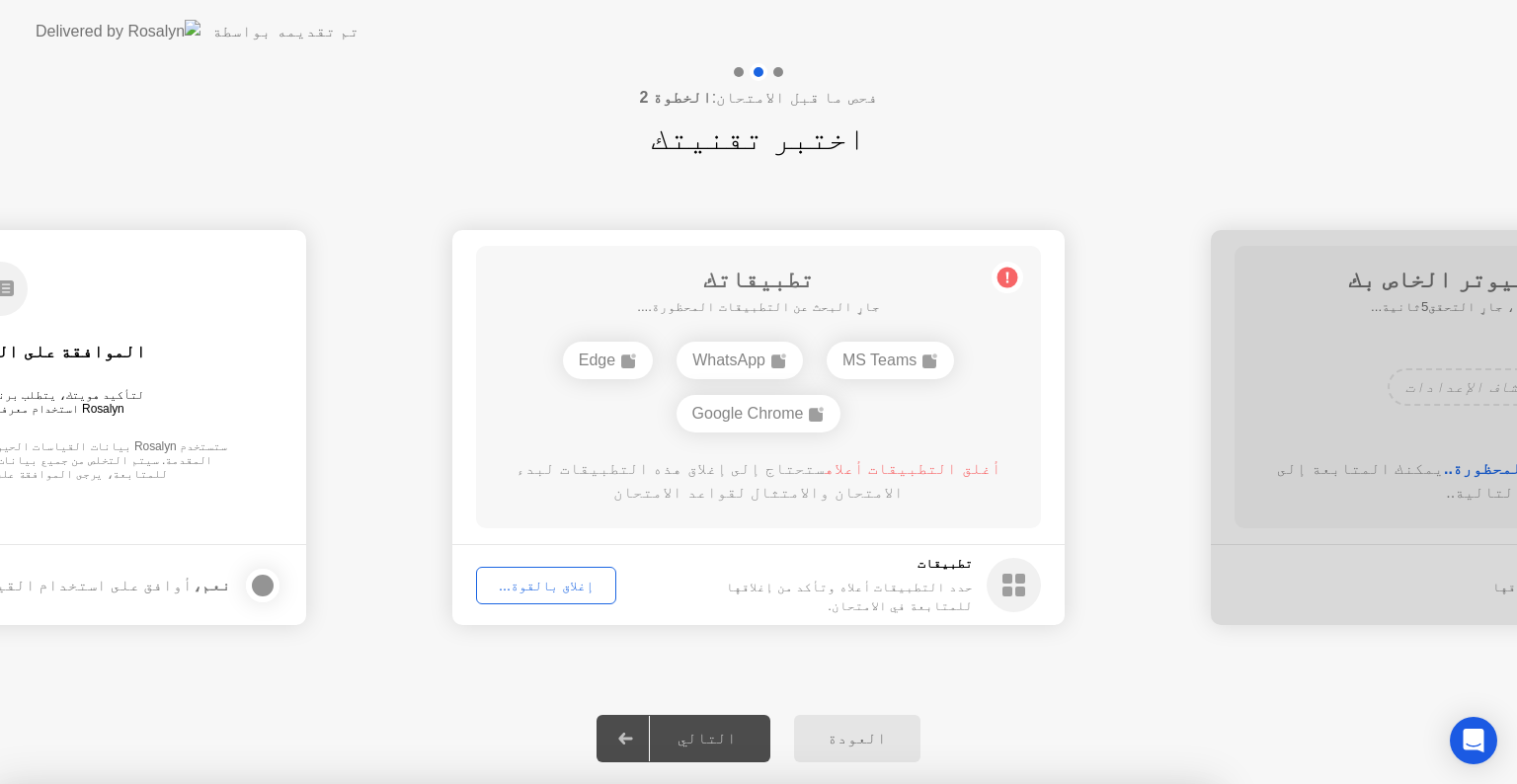 click on "Google Chrome" at bounding box center [606, 1044] 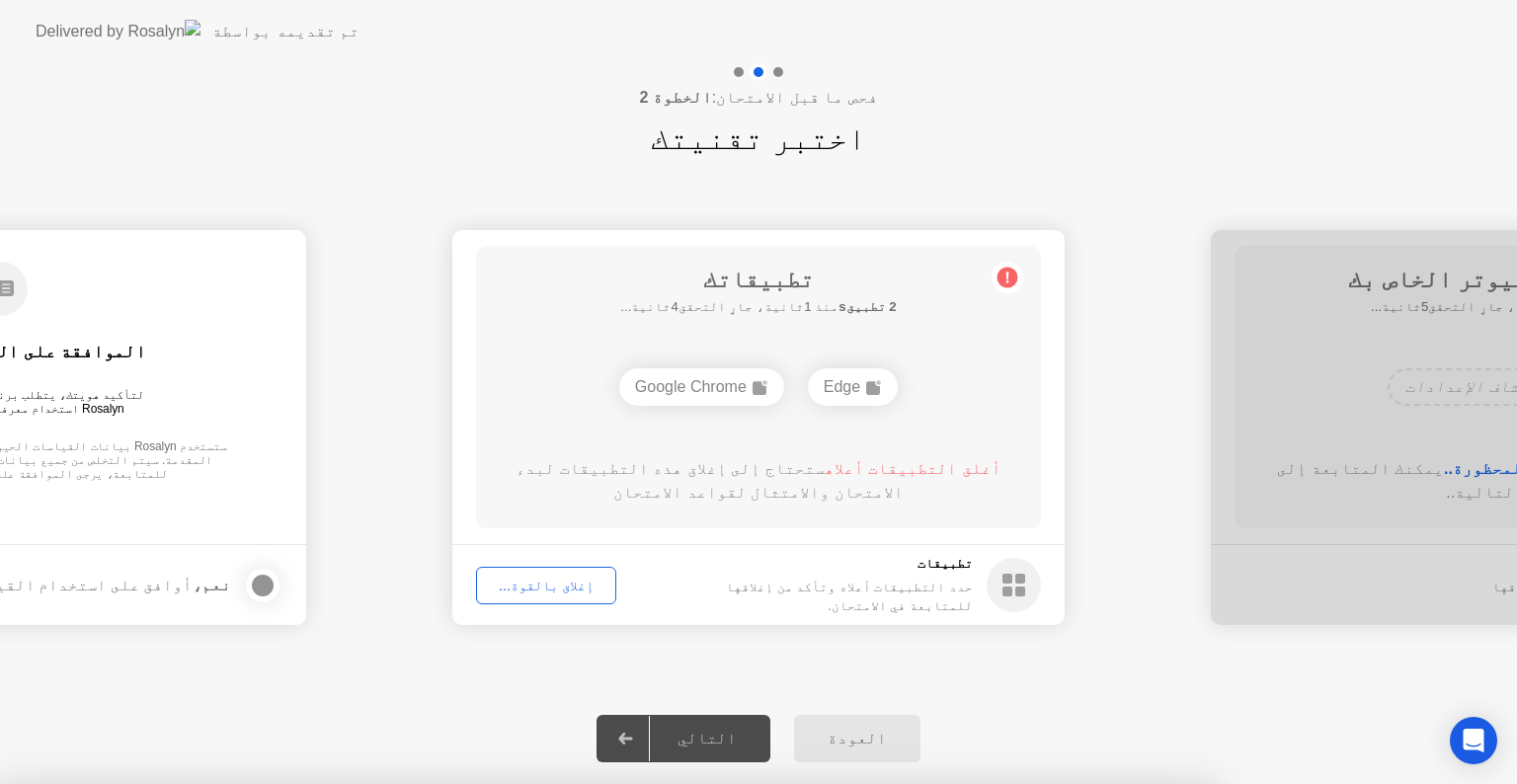 click on "تأكيد" at bounding box center [674, 1057] 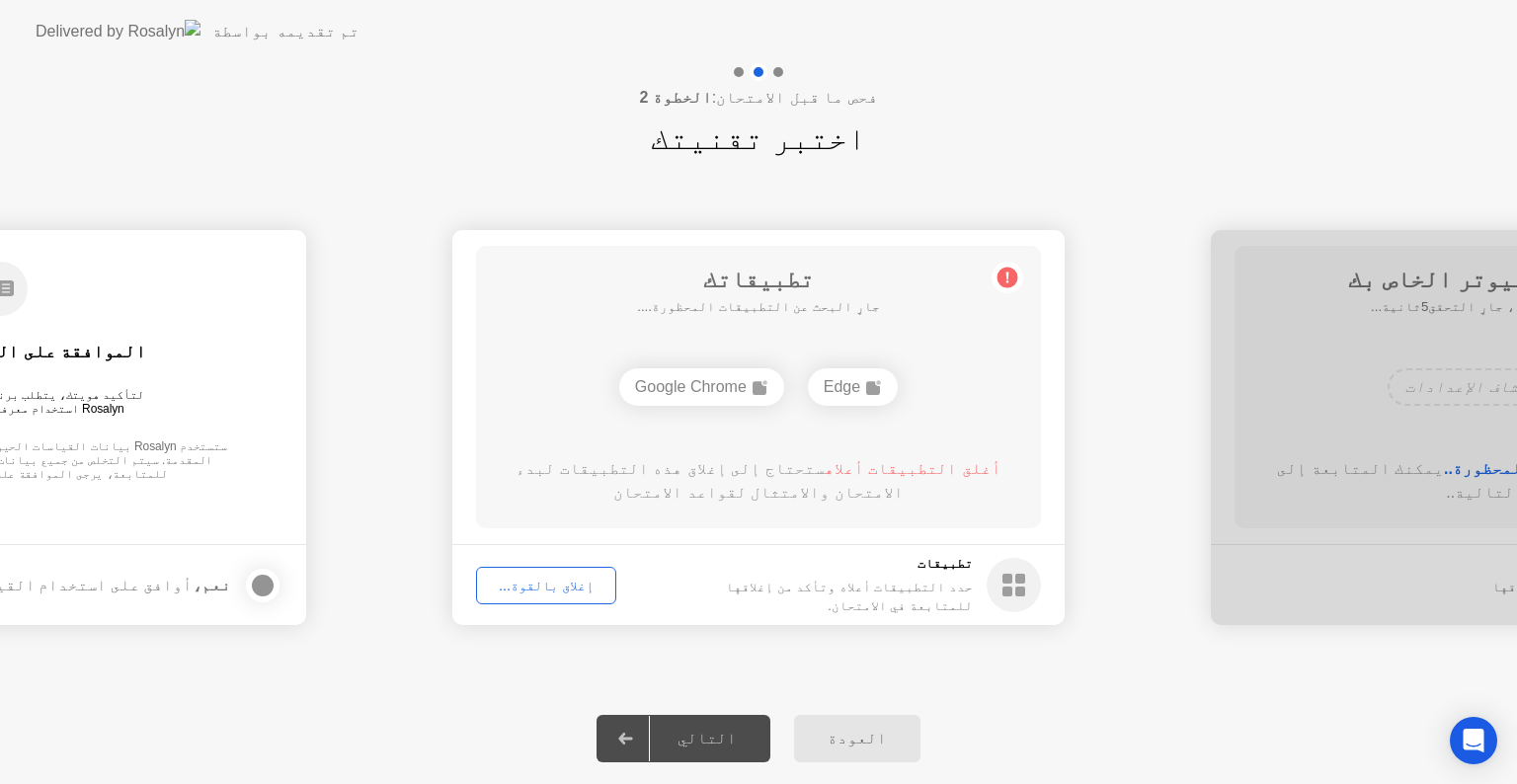 click on "إغلاق بالقوة..." 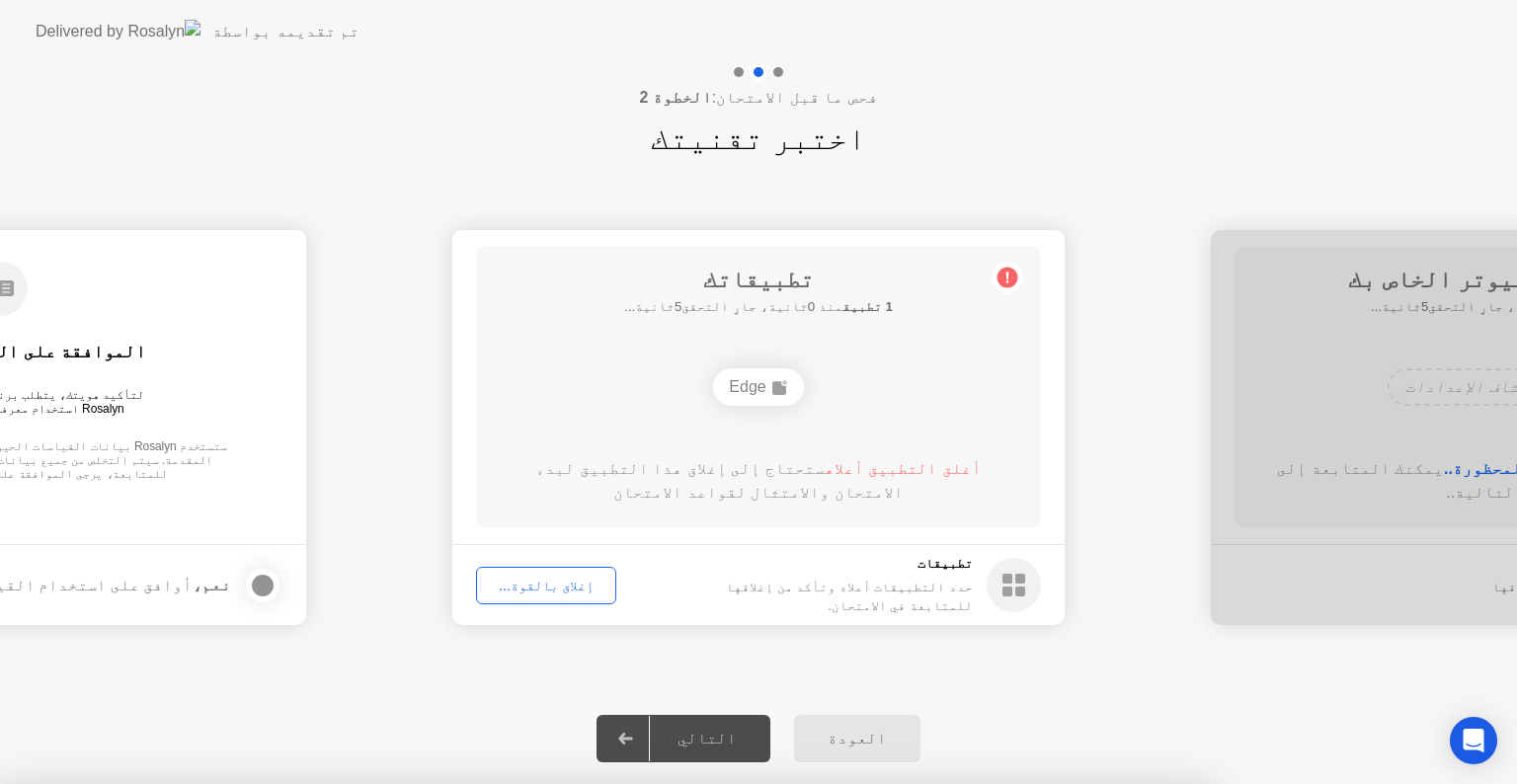 click on "تأكيد" at bounding box center (674, 1057) 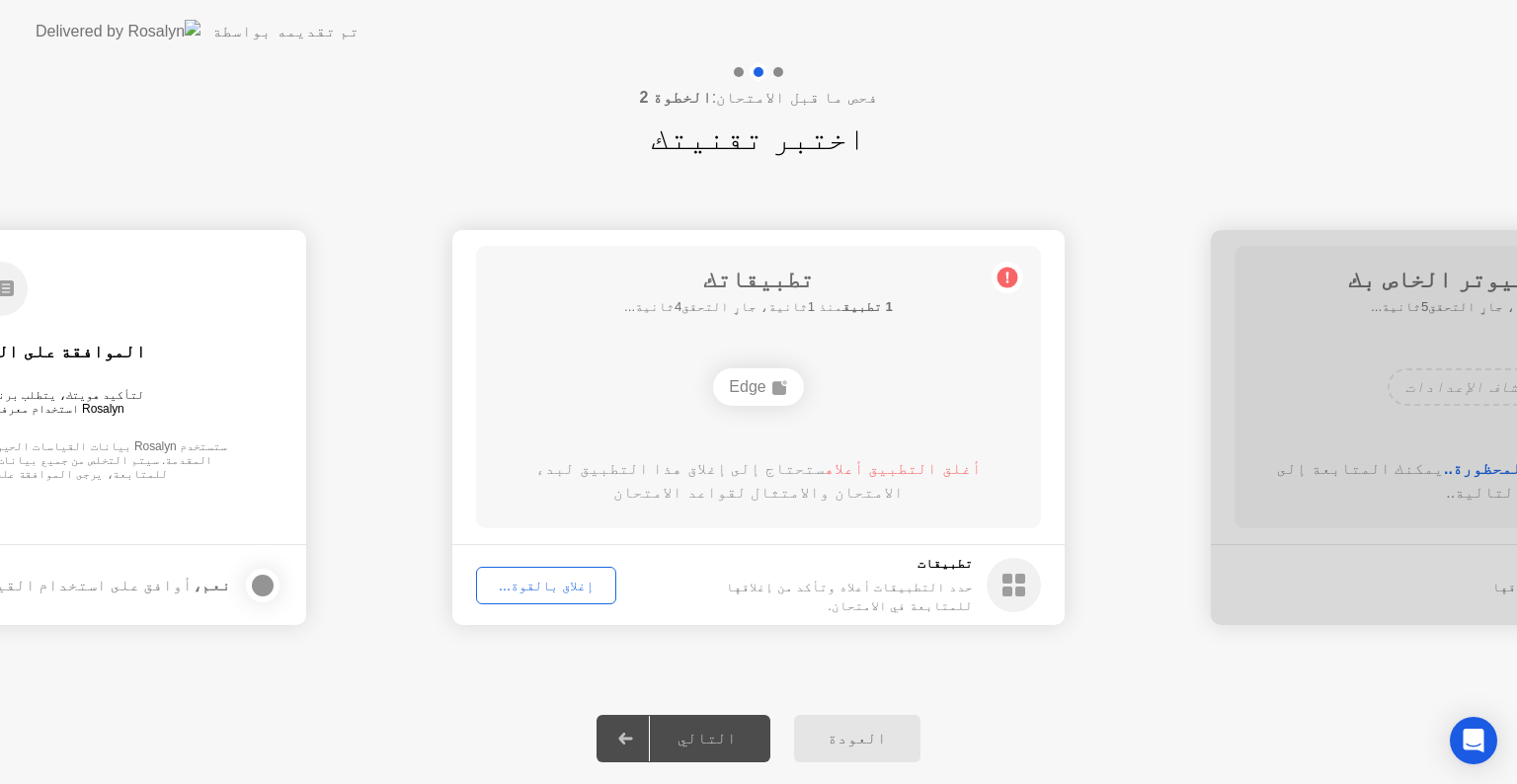 click on "إغلاق بالقوة..." 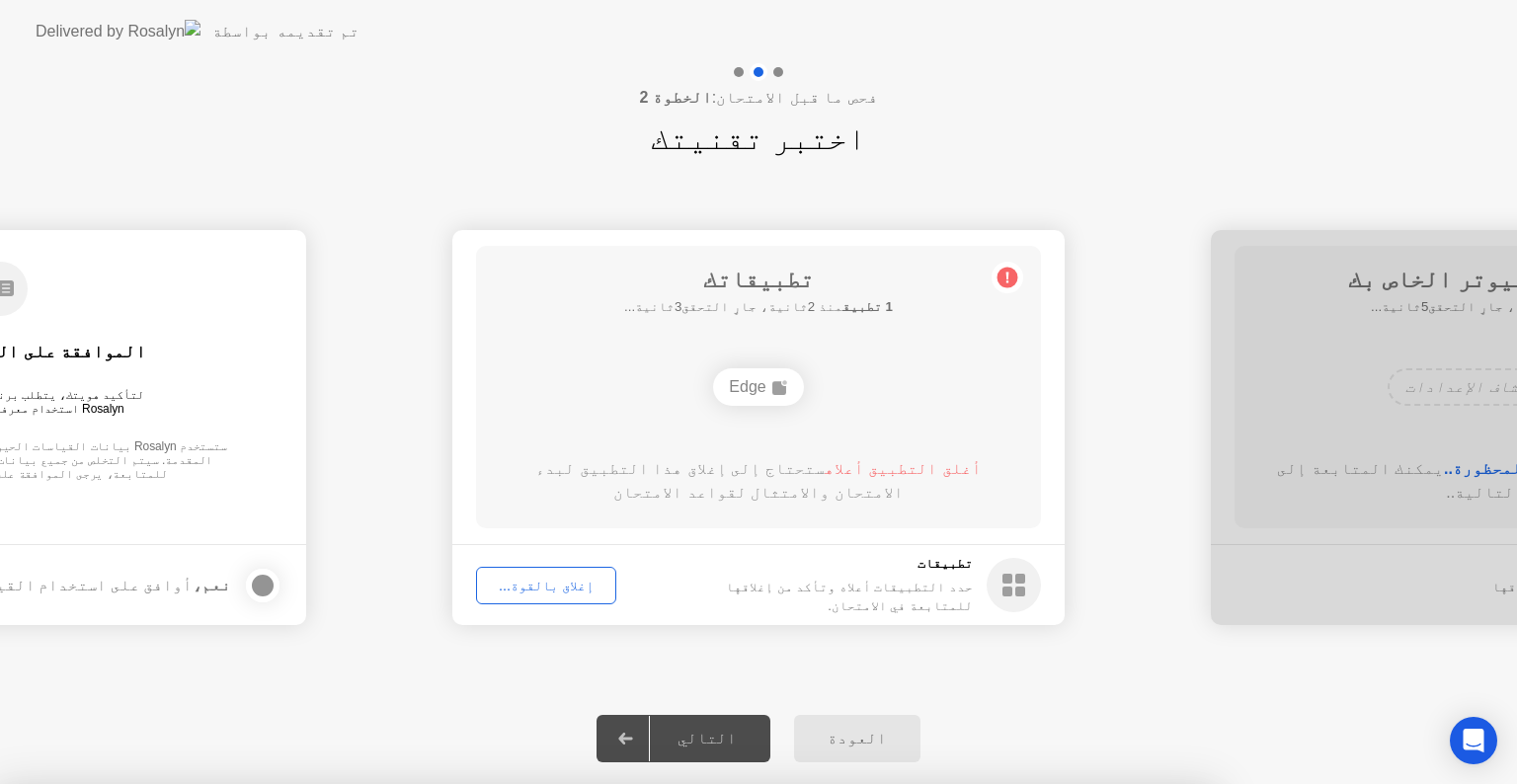 click on "تأكيد" at bounding box center (674, 1057) 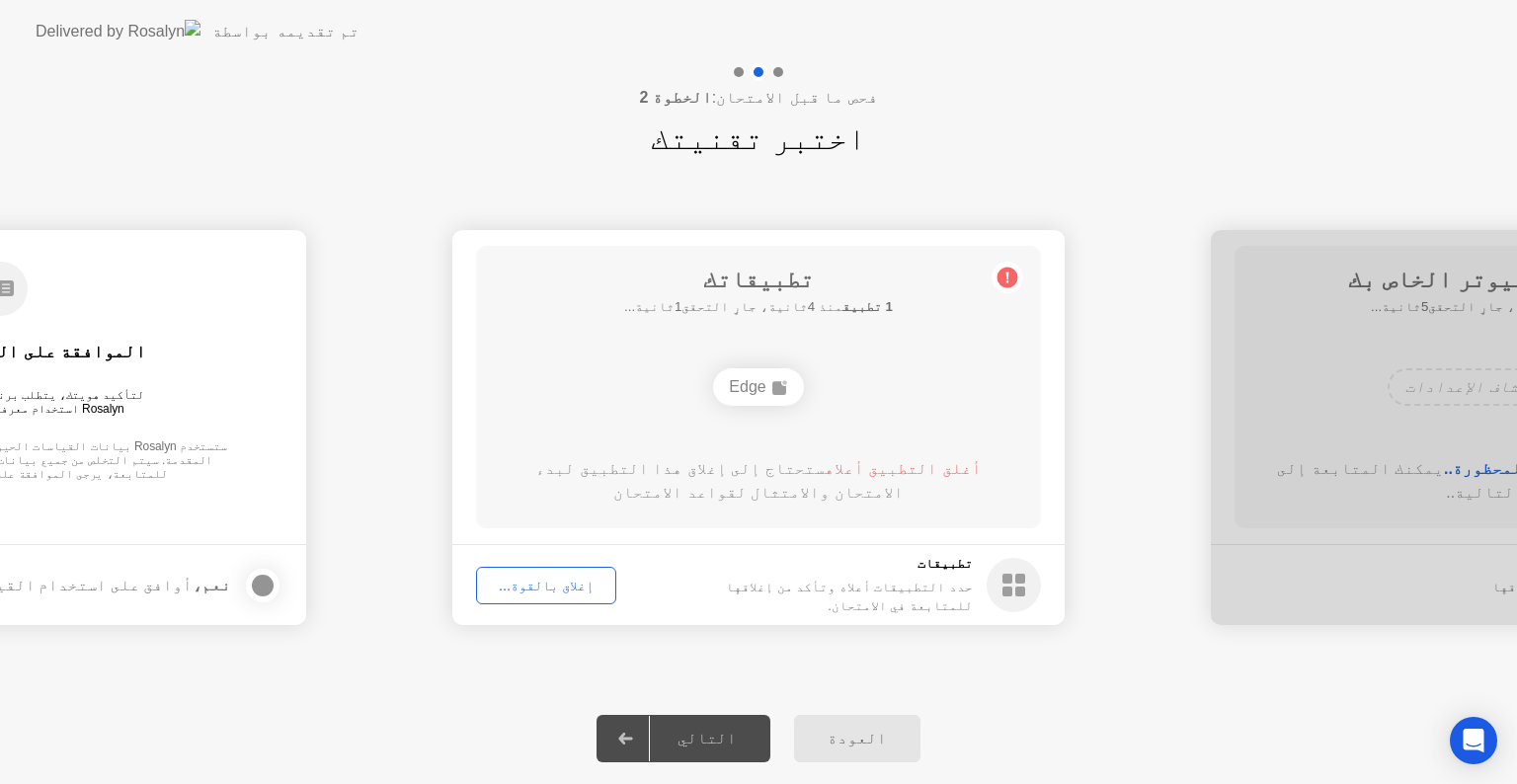 click on "إغلاق بالقوة..." 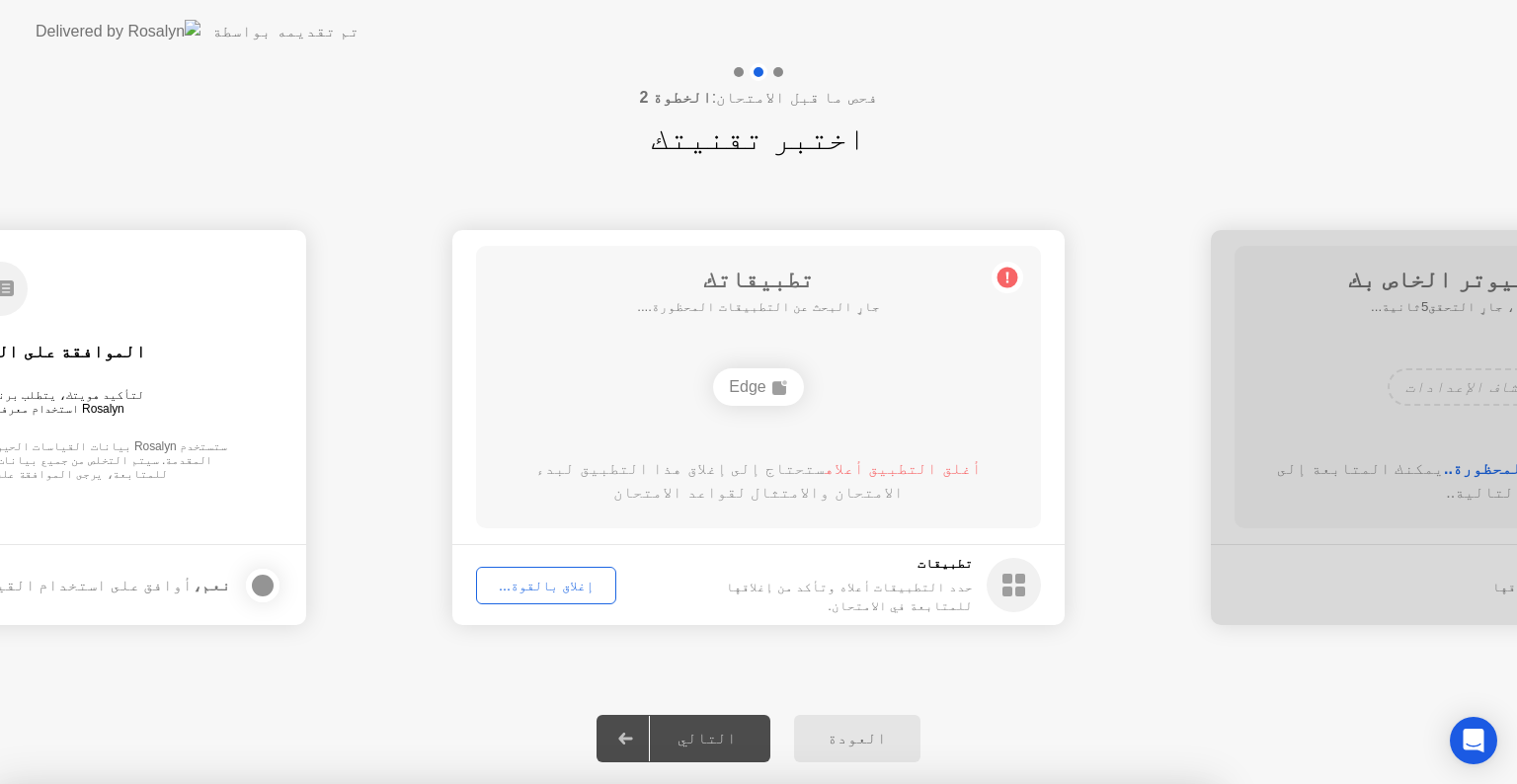 click on "تأكيد" at bounding box center [674, 1057] 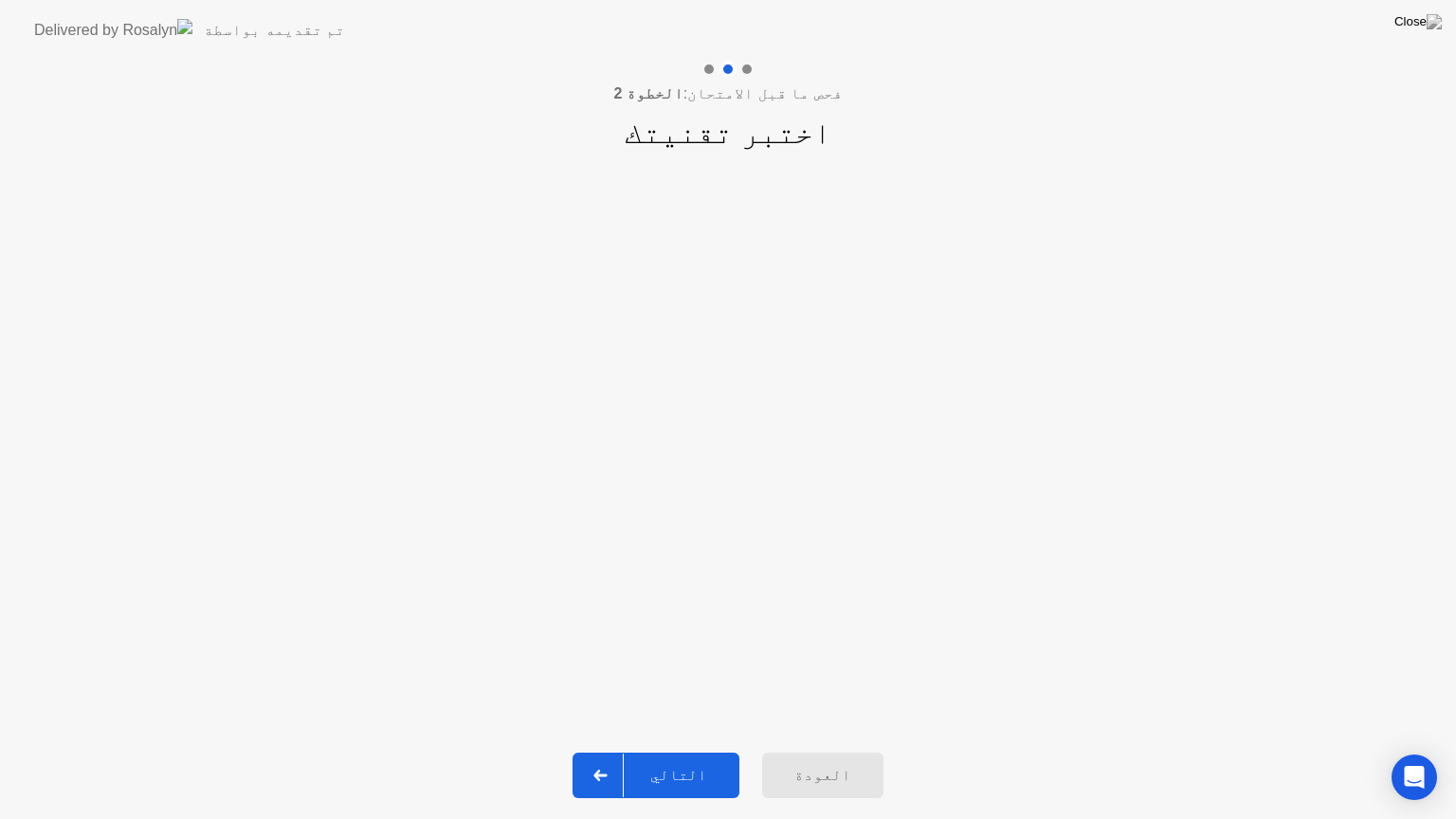 click on "التالي" 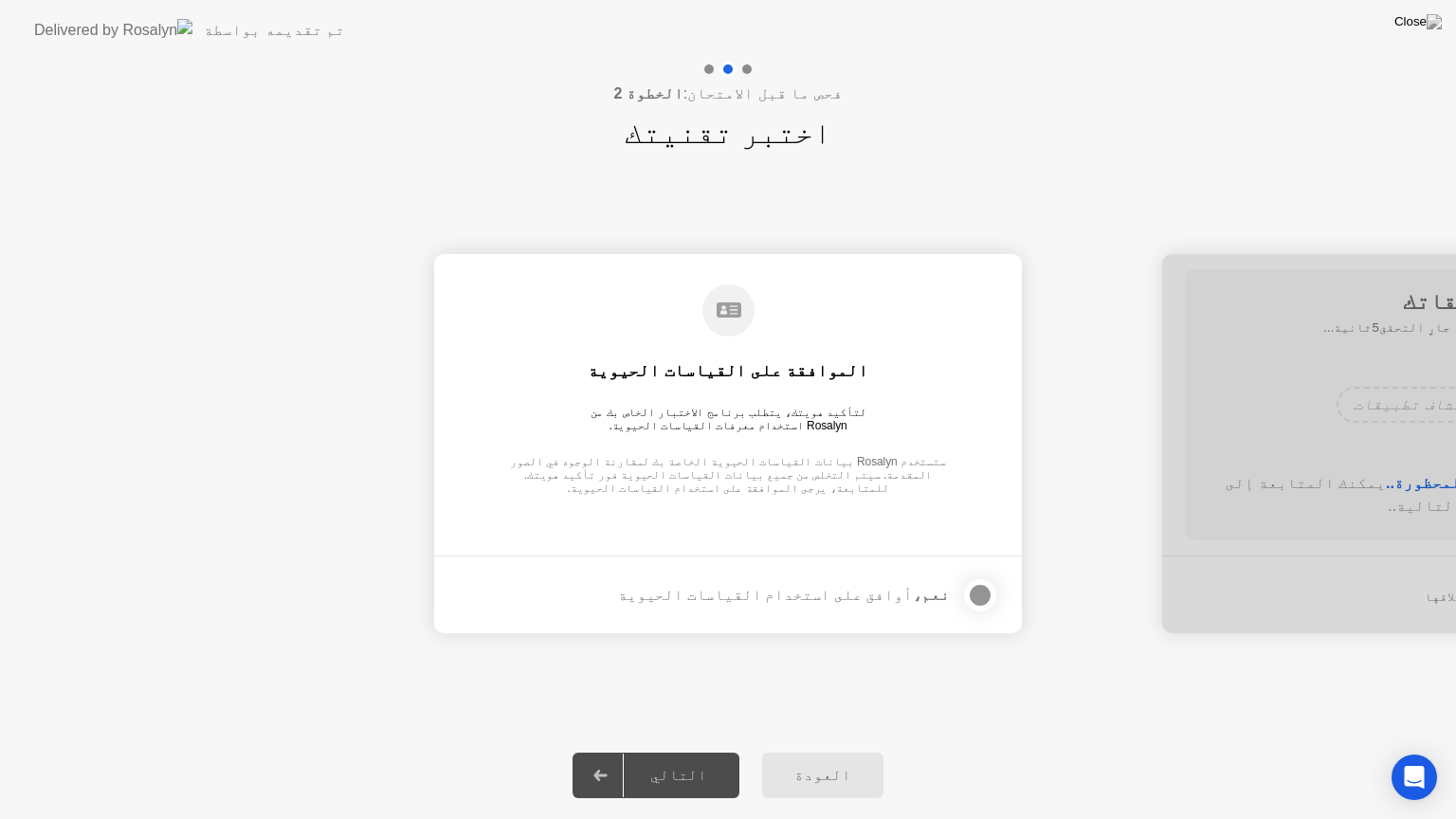 click on "التالي" 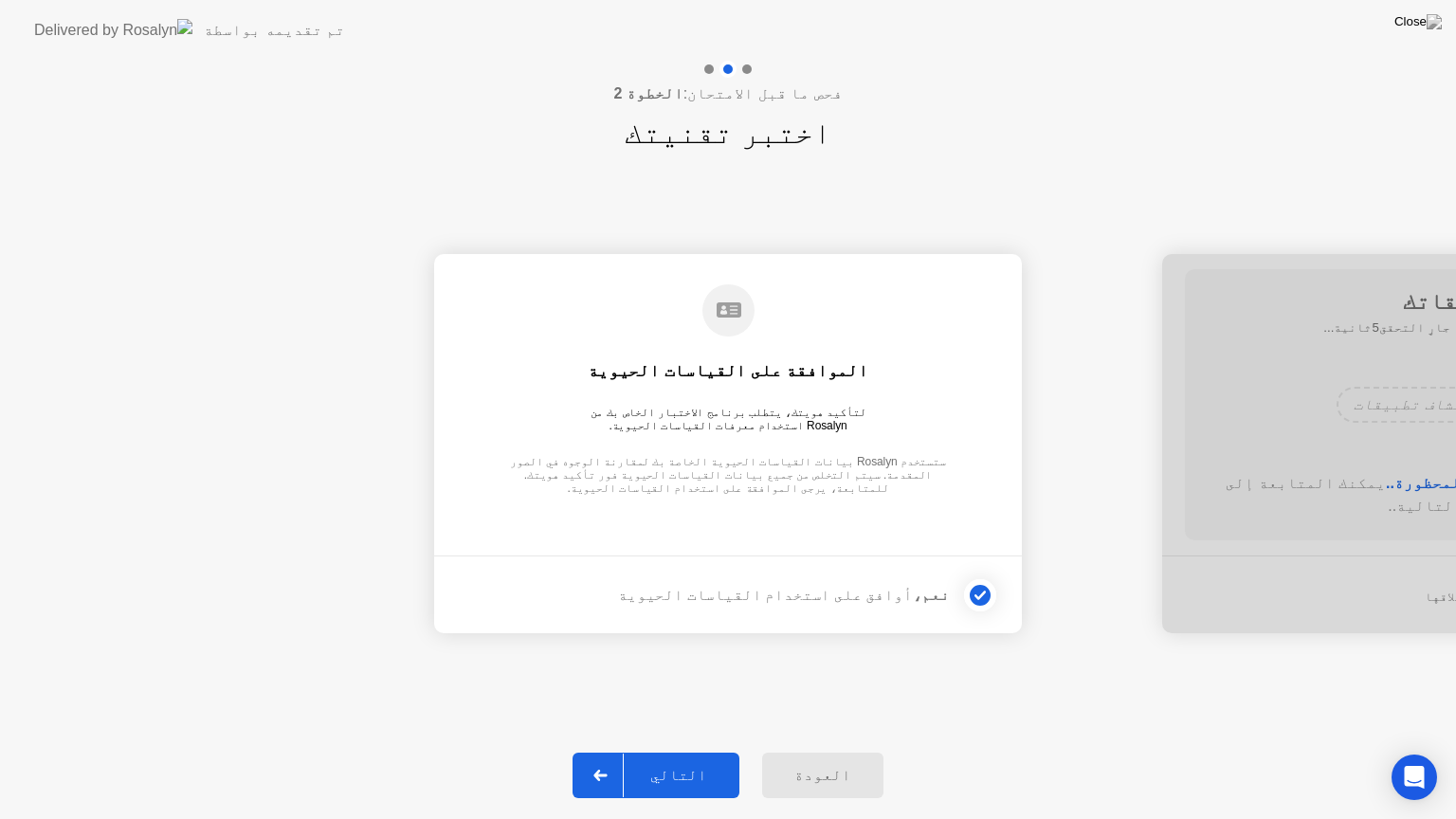 click on "التالي" 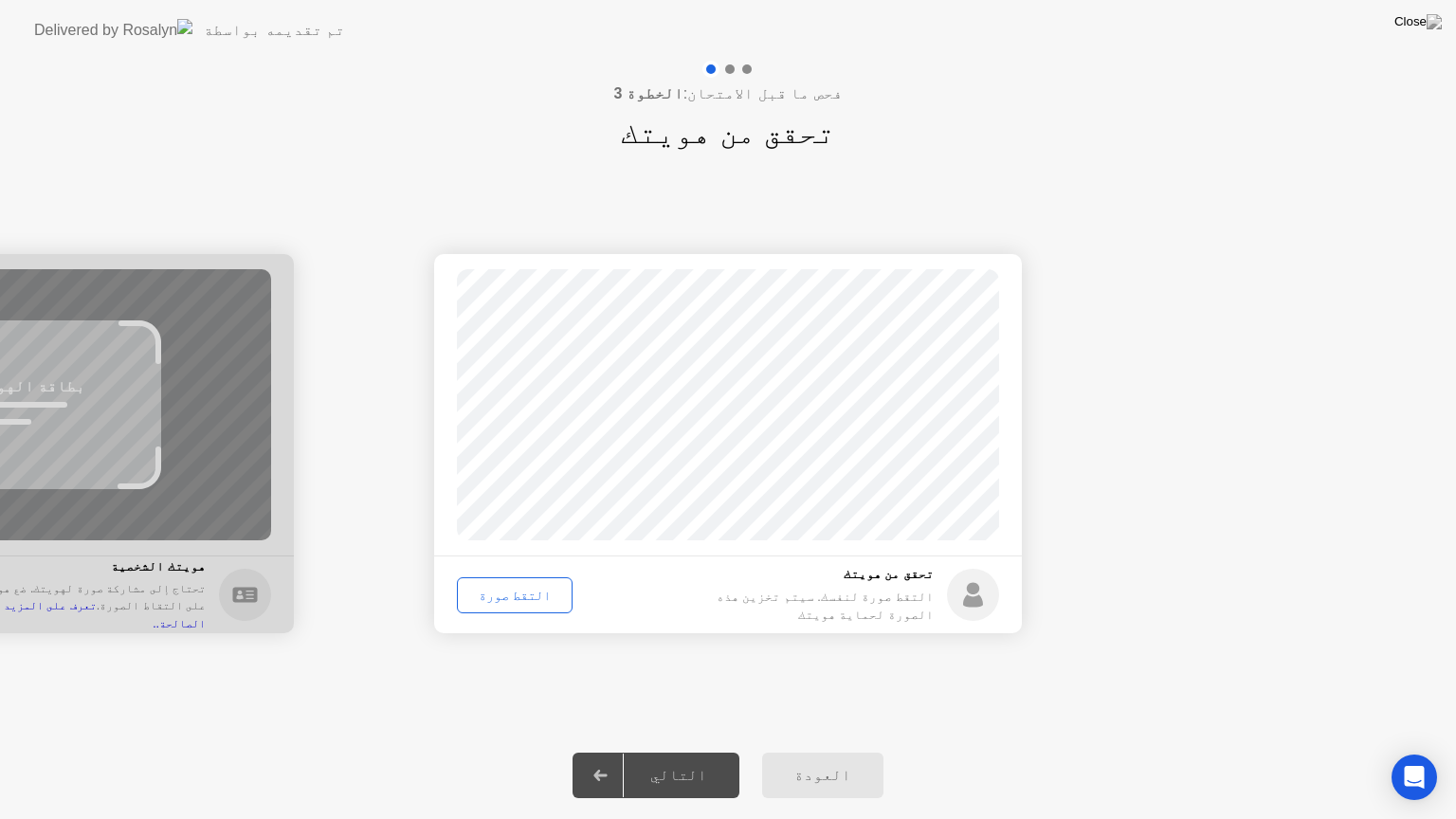 click on "التقط صورة" 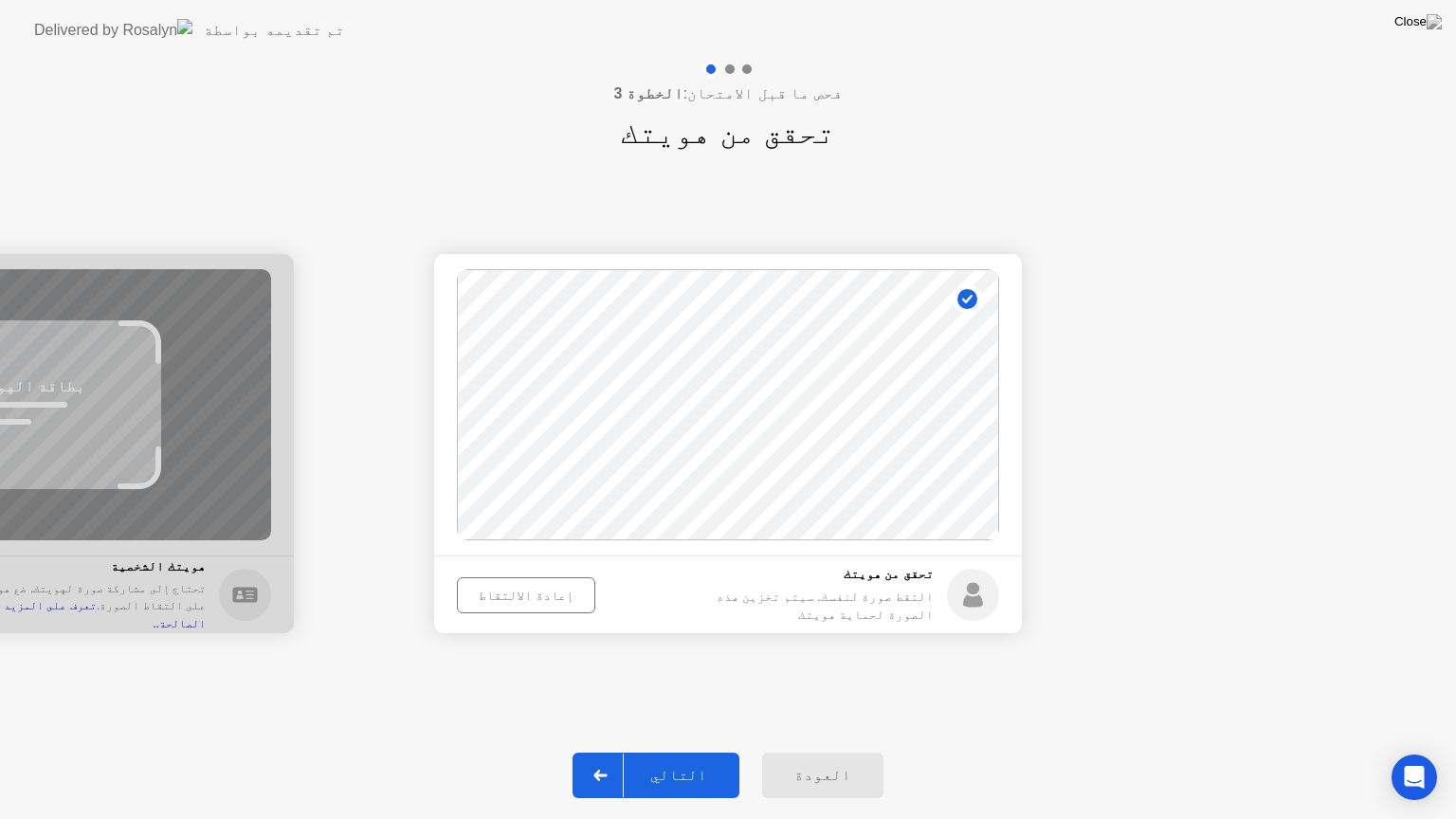 click on "إعادة الالتقاط" 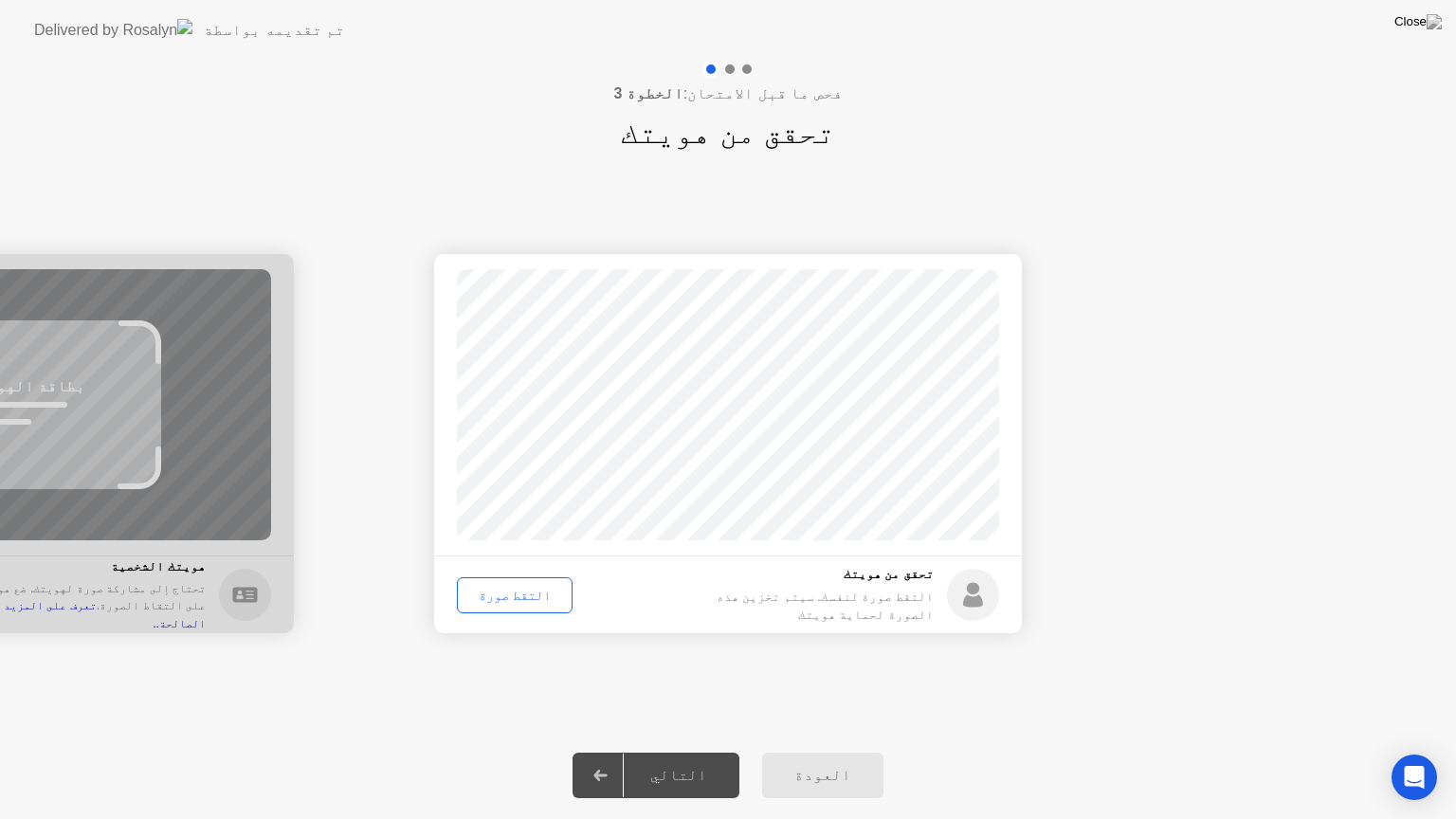 click on "التقط صورة" 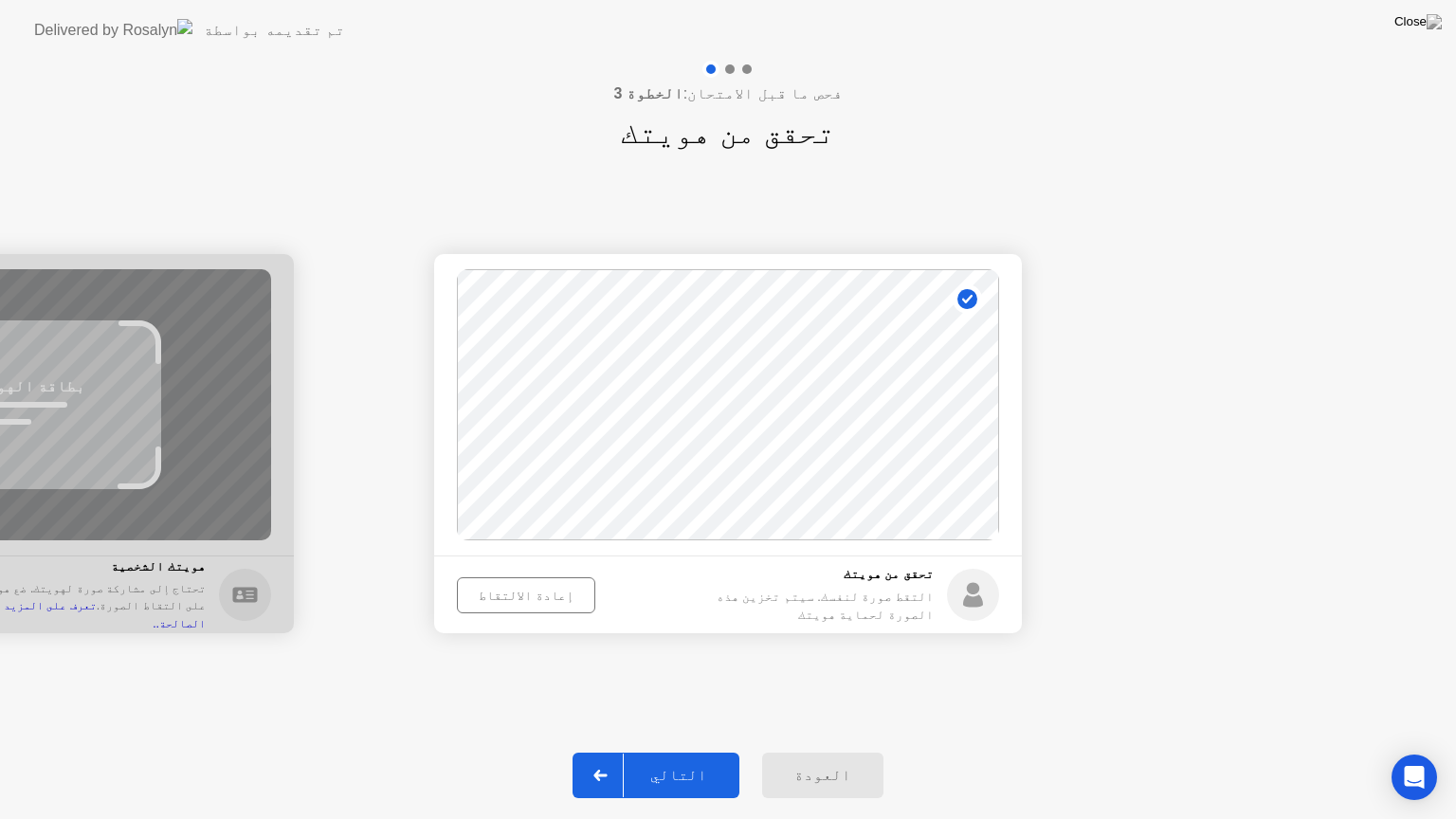 click on "التالي" 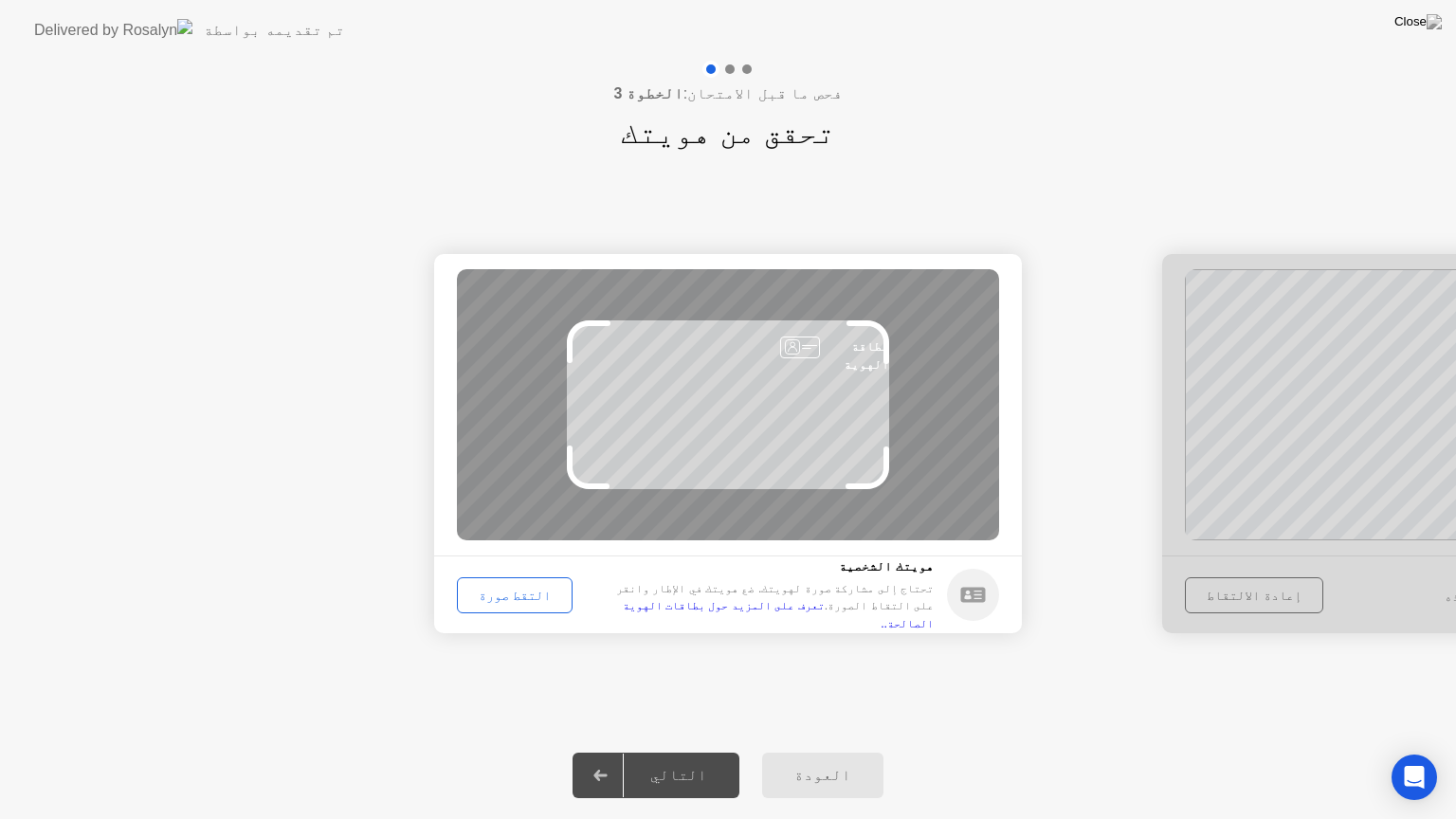 click on "العودة" 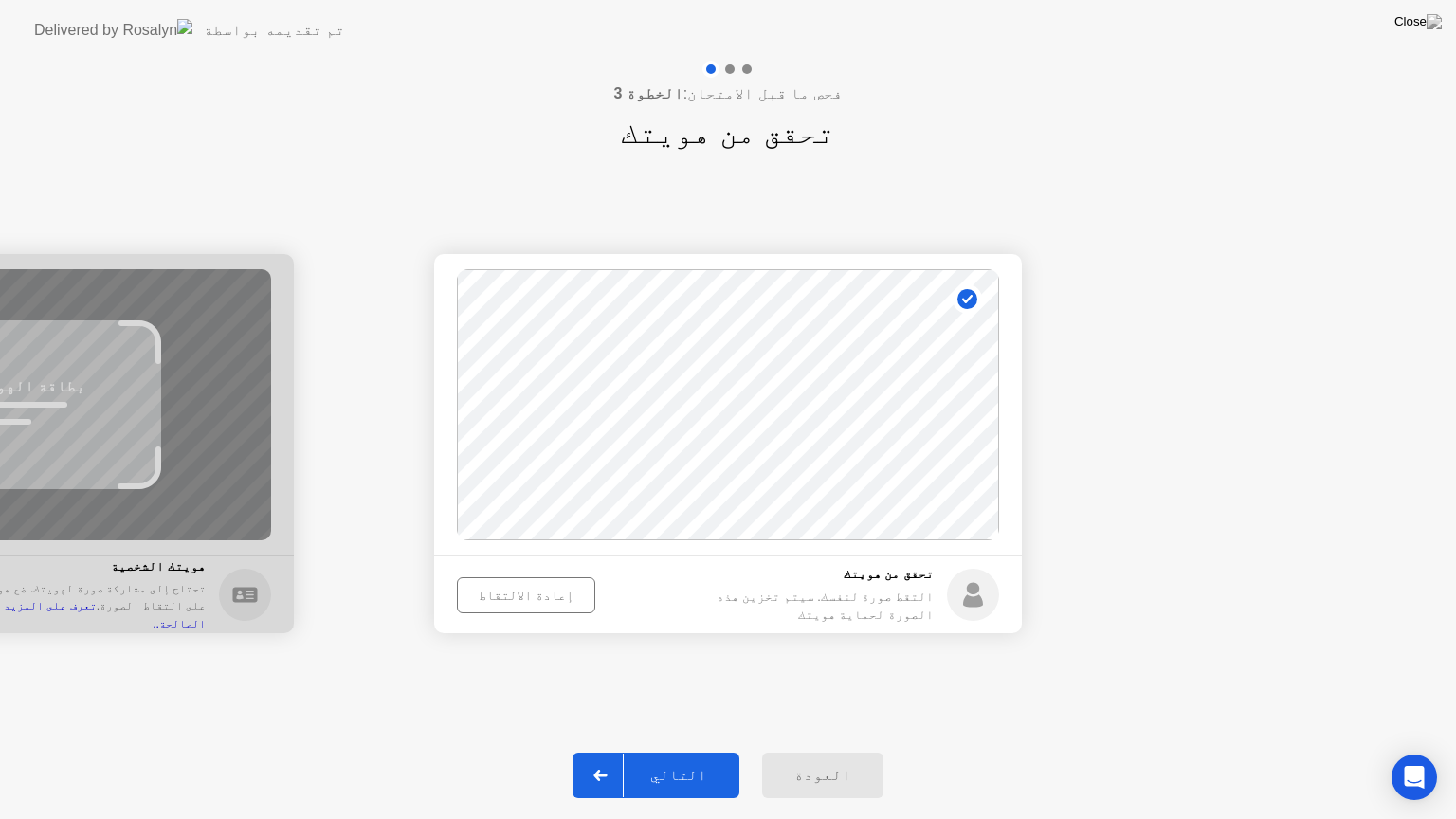 click on "التالي" 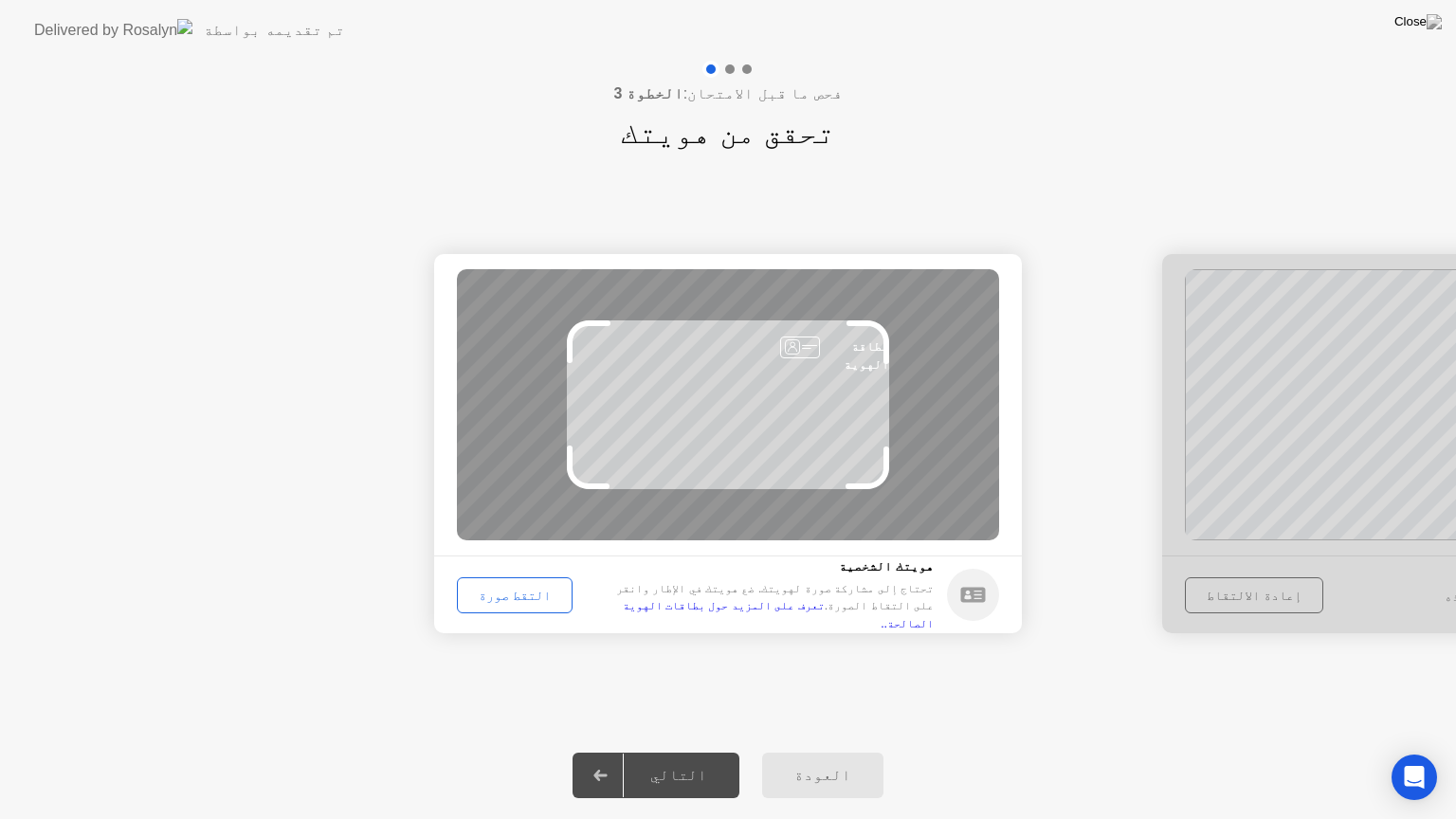 click 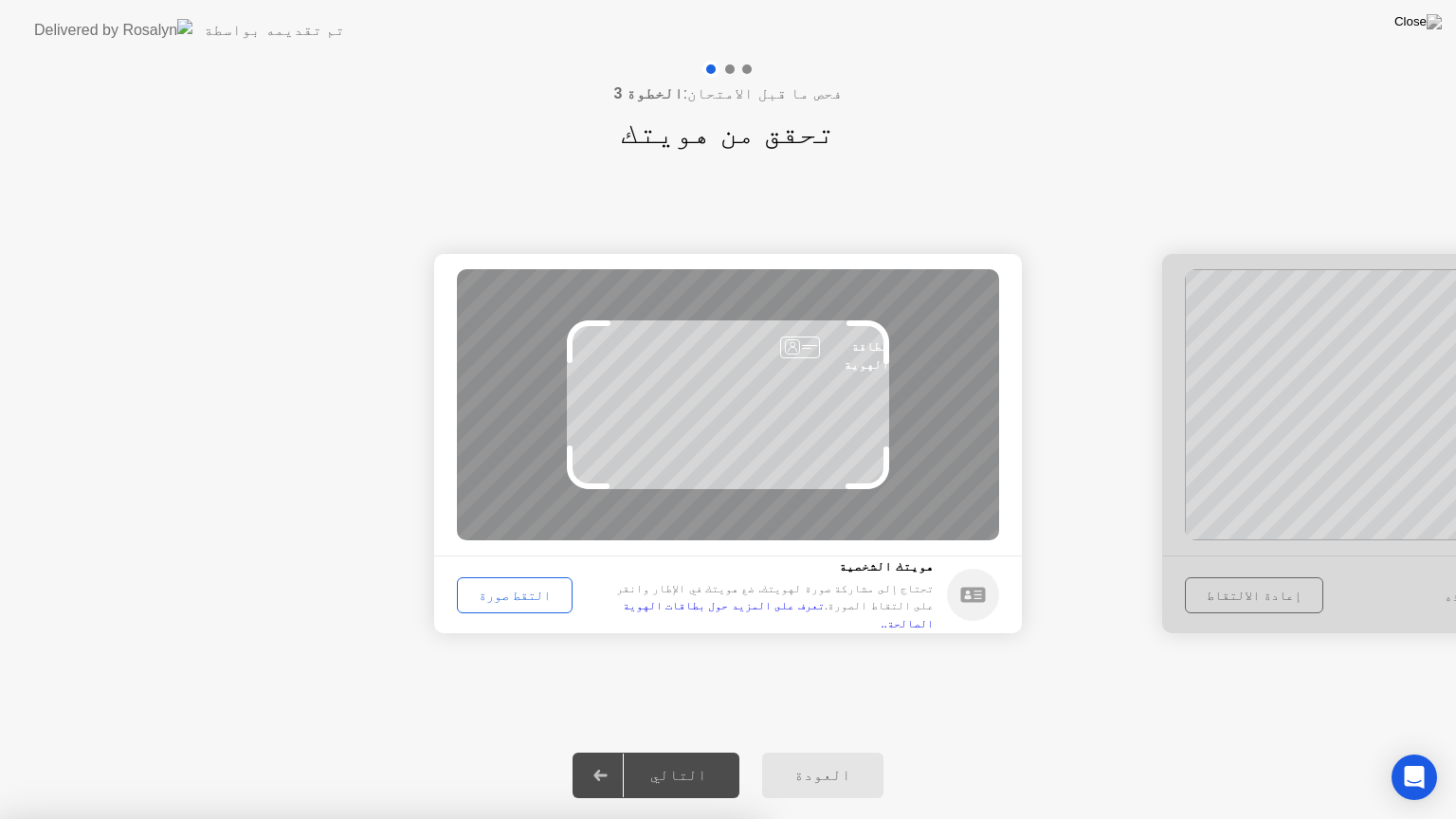 drag, startPoint x: 656, startPoint y: 436, endPoint x: 758, endPoint y: 558, distance: 159.022 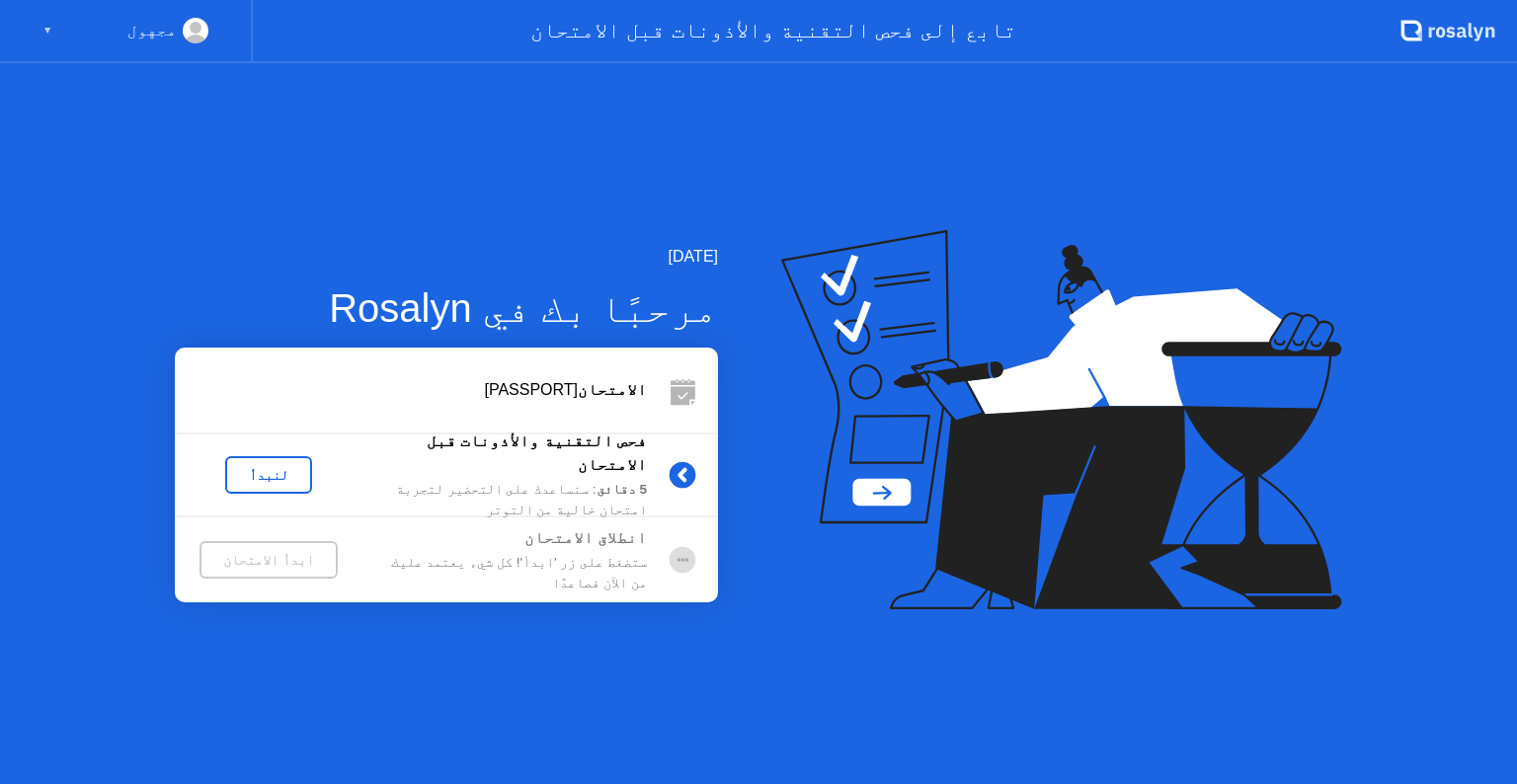 scroll, scrollTop: 0, scrollLeft: 0, axis: both 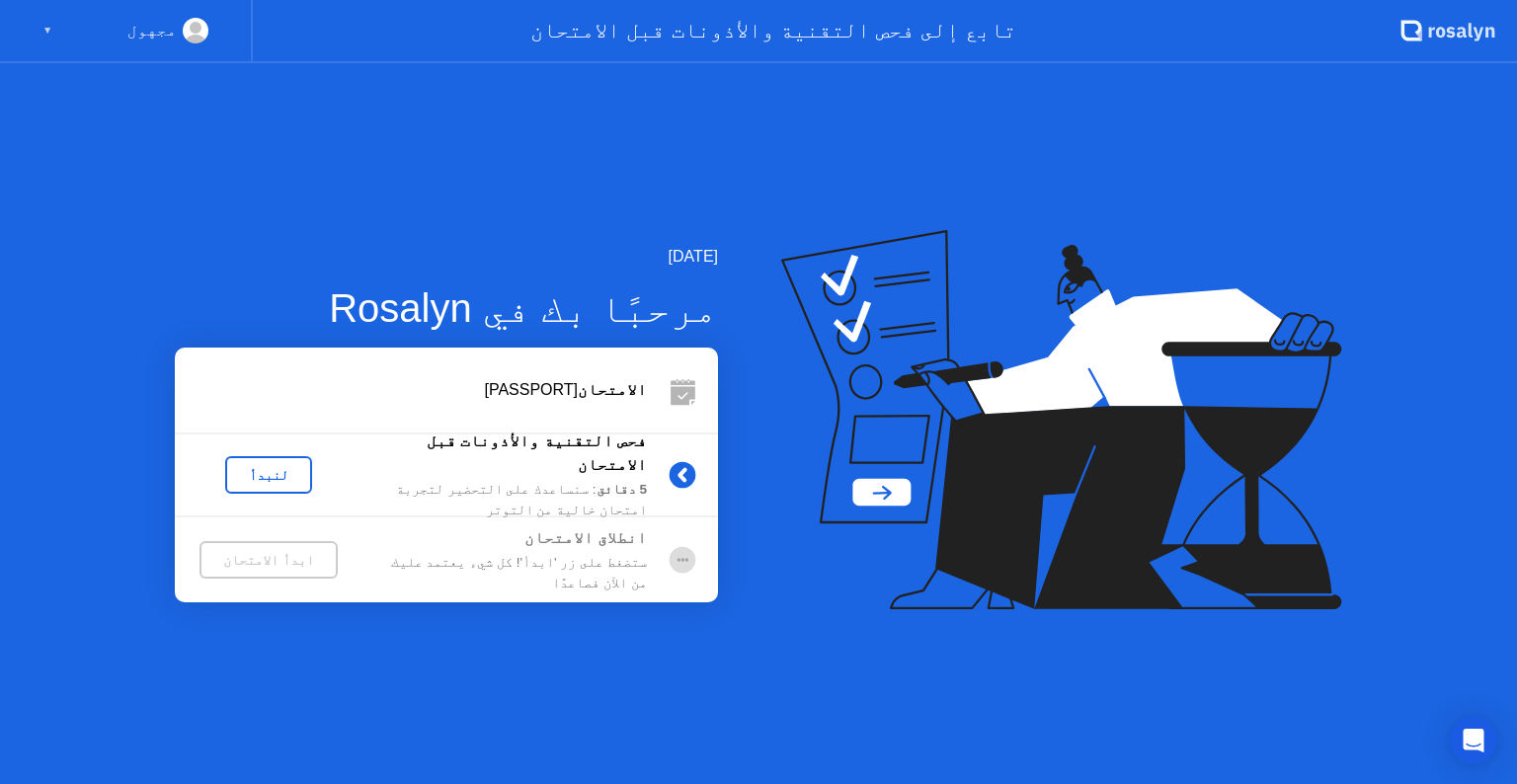 click on "لنبدأ" 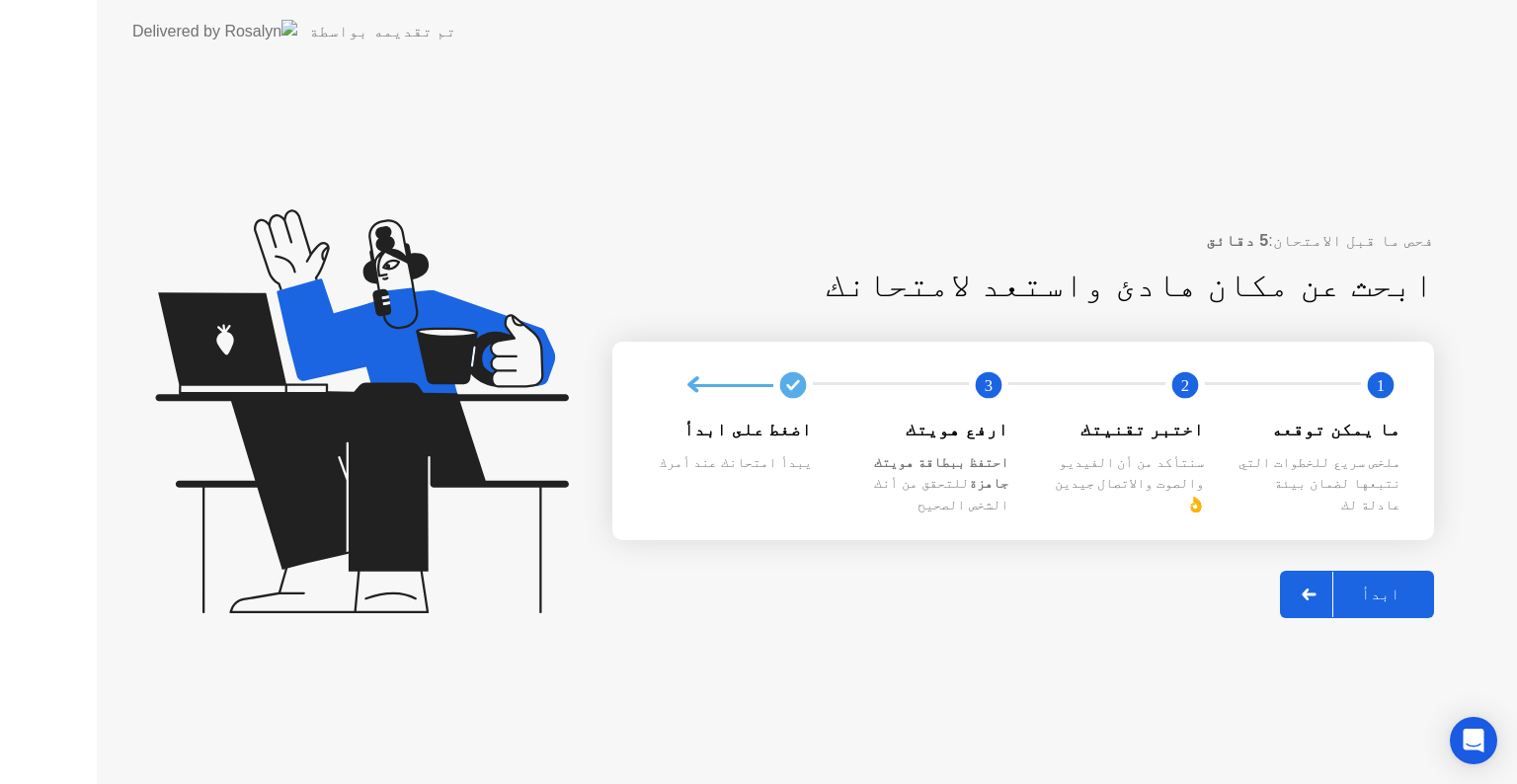 click 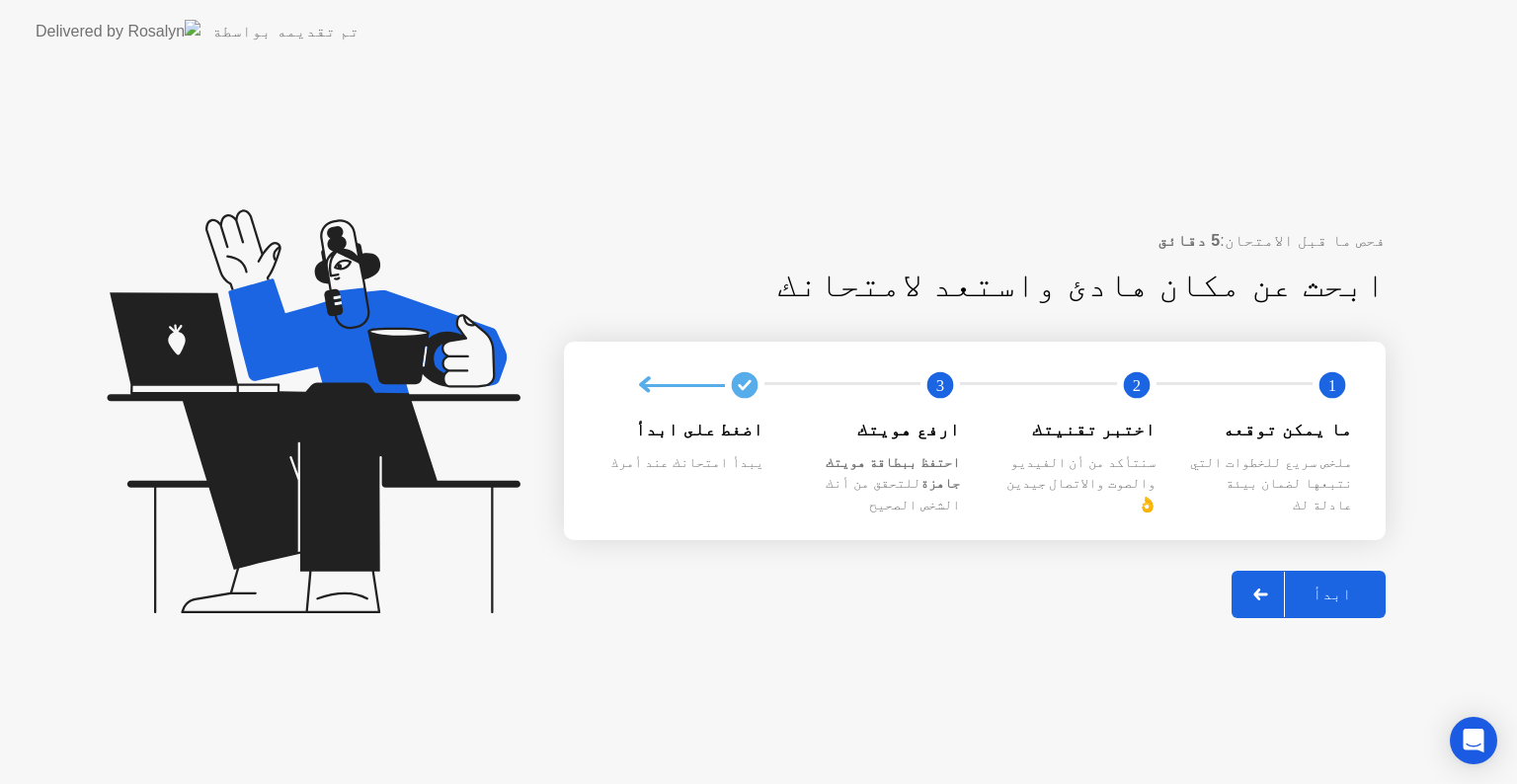 click on "ابدأ" 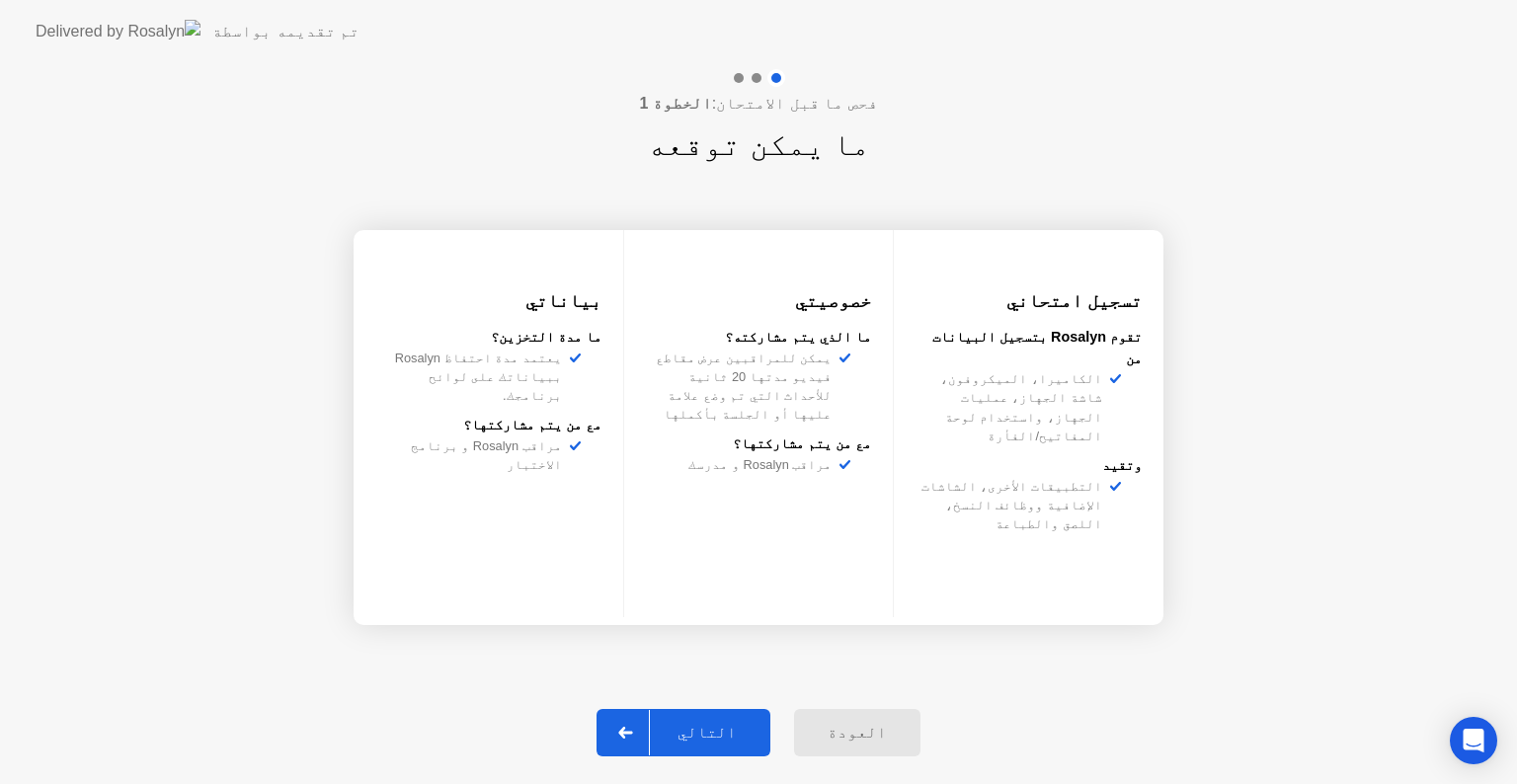 click on "التالي" 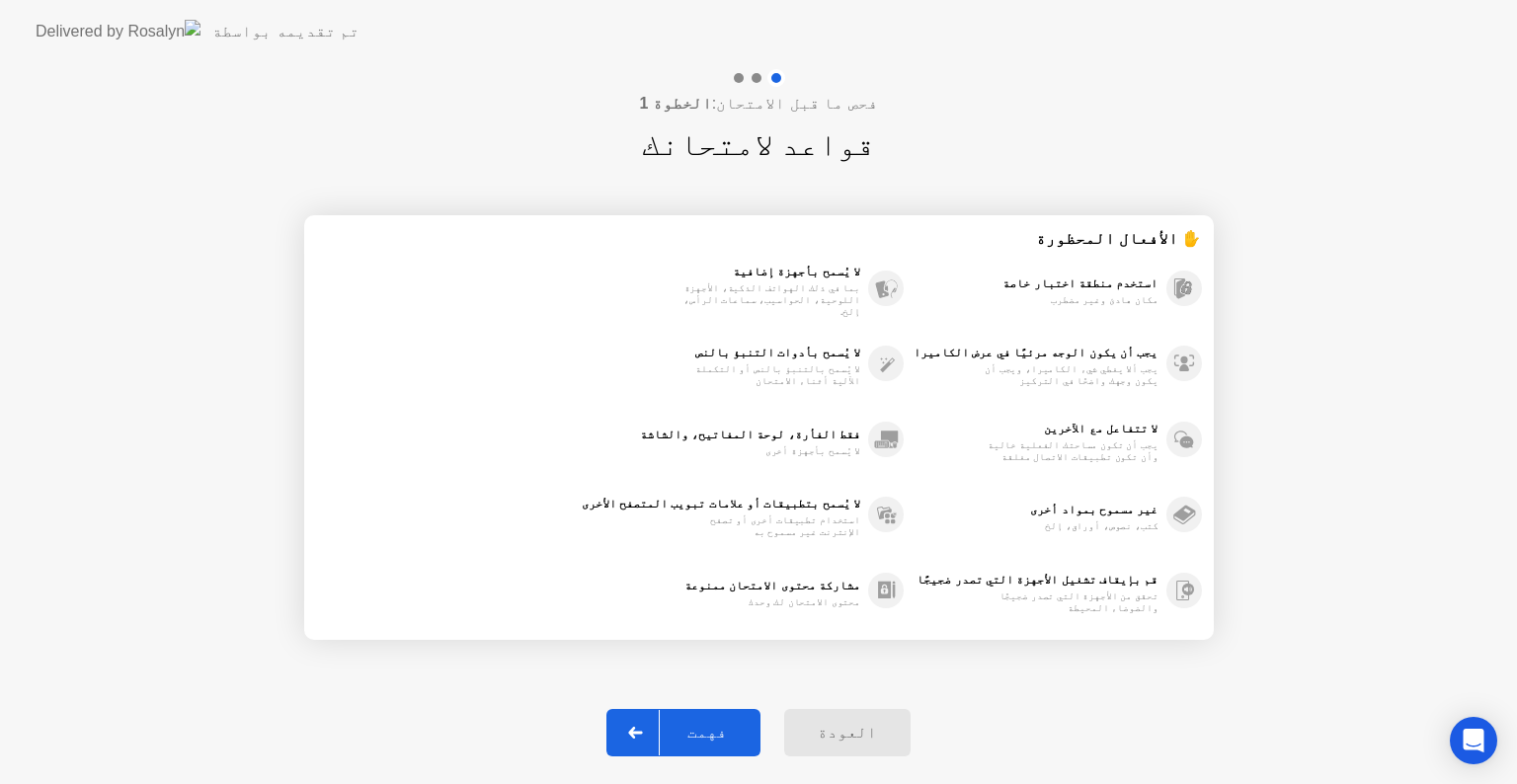 click on "فهمت" 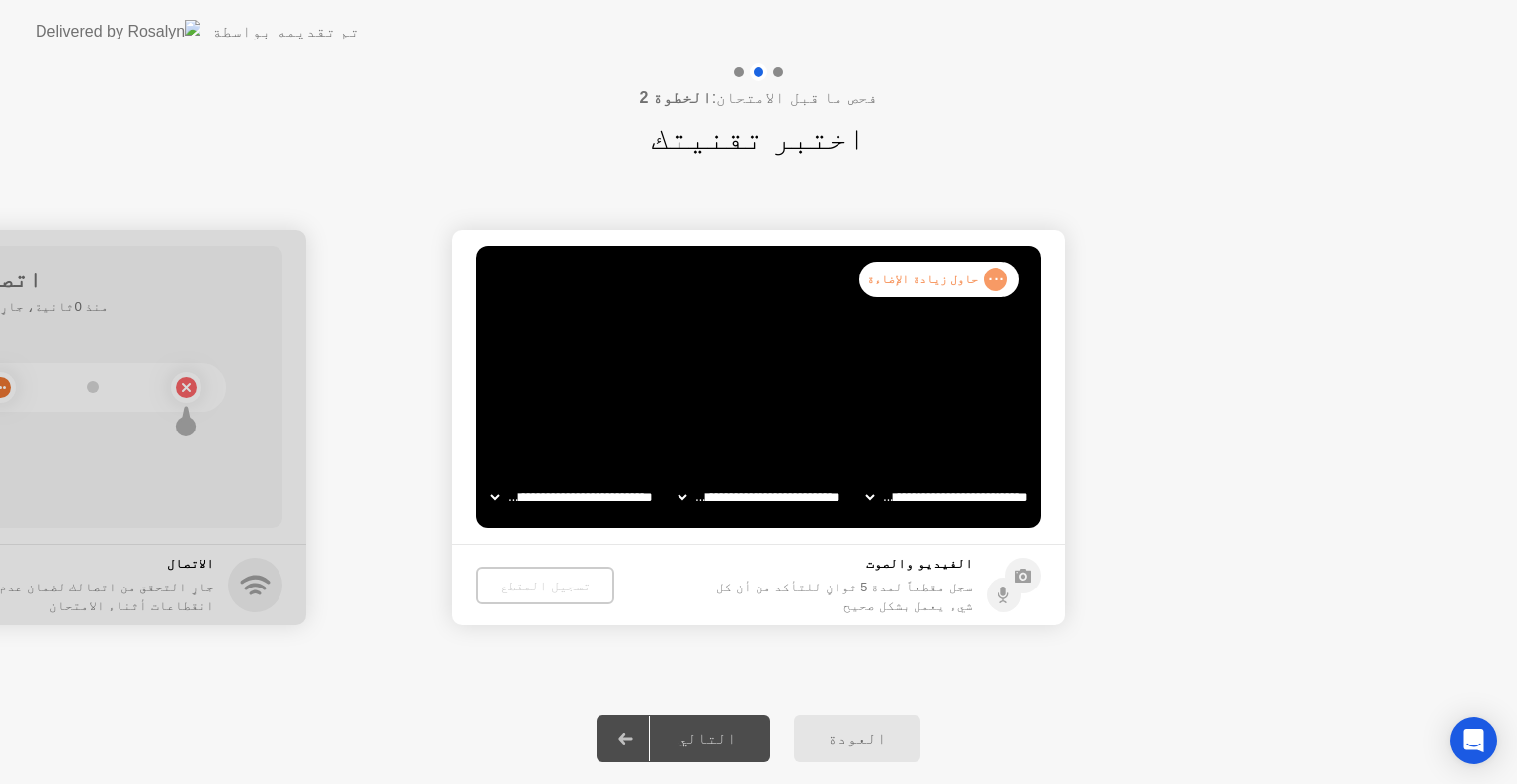 click on "**********" 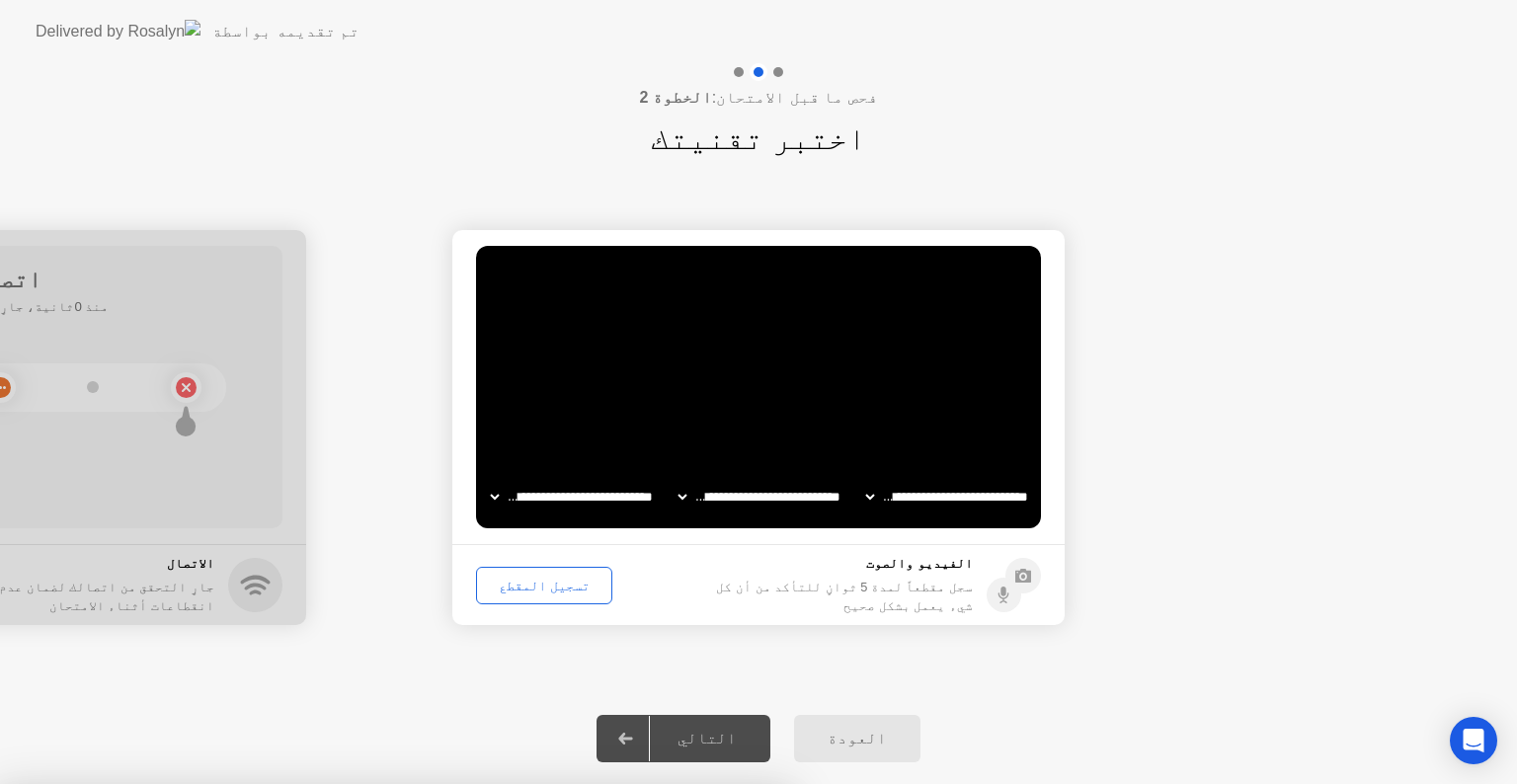 click on "إغلاق التطبيق" at bounding box center [395, 1136] 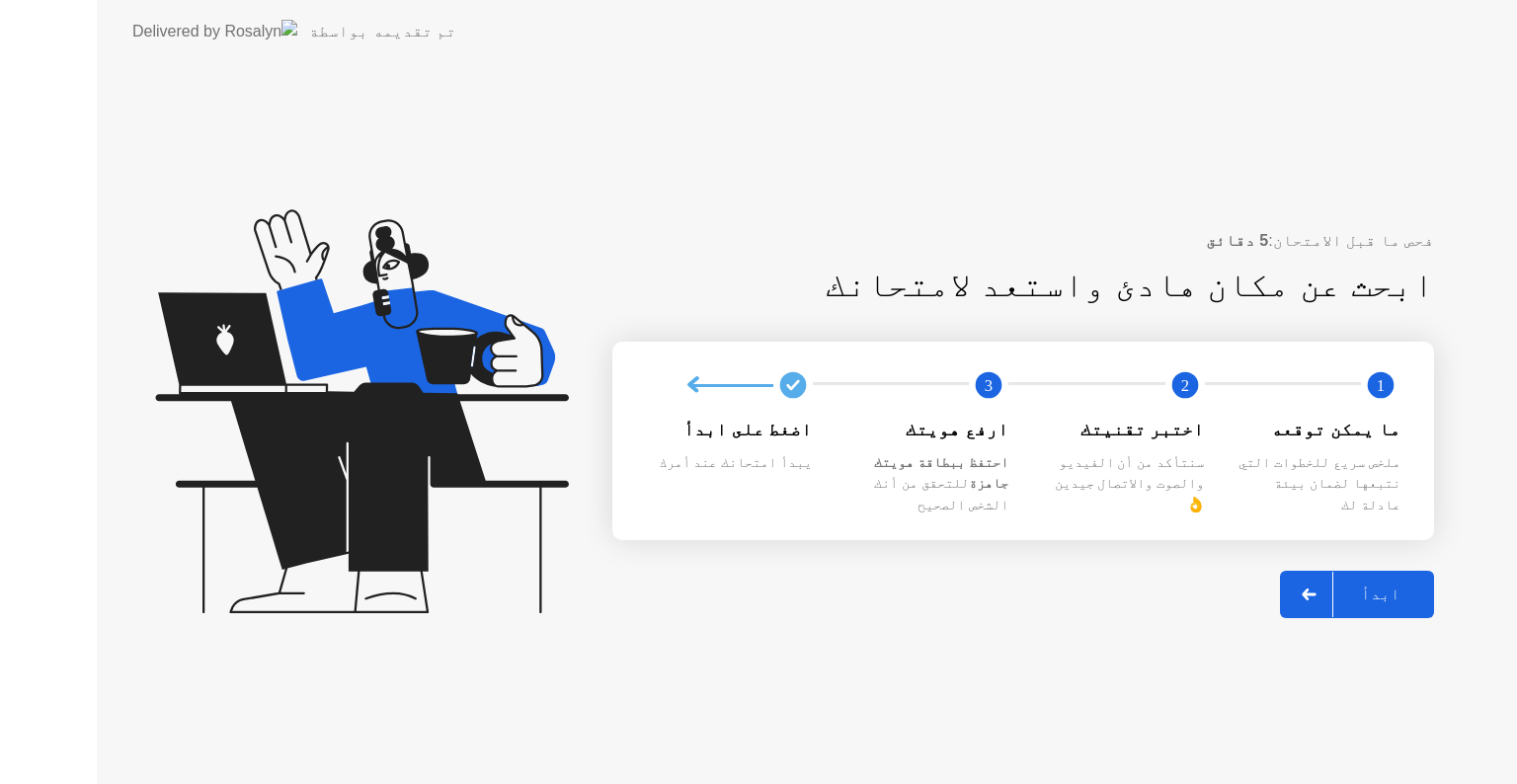 scroll, scrollTop: 0, scrollLeft: 0, axis: both 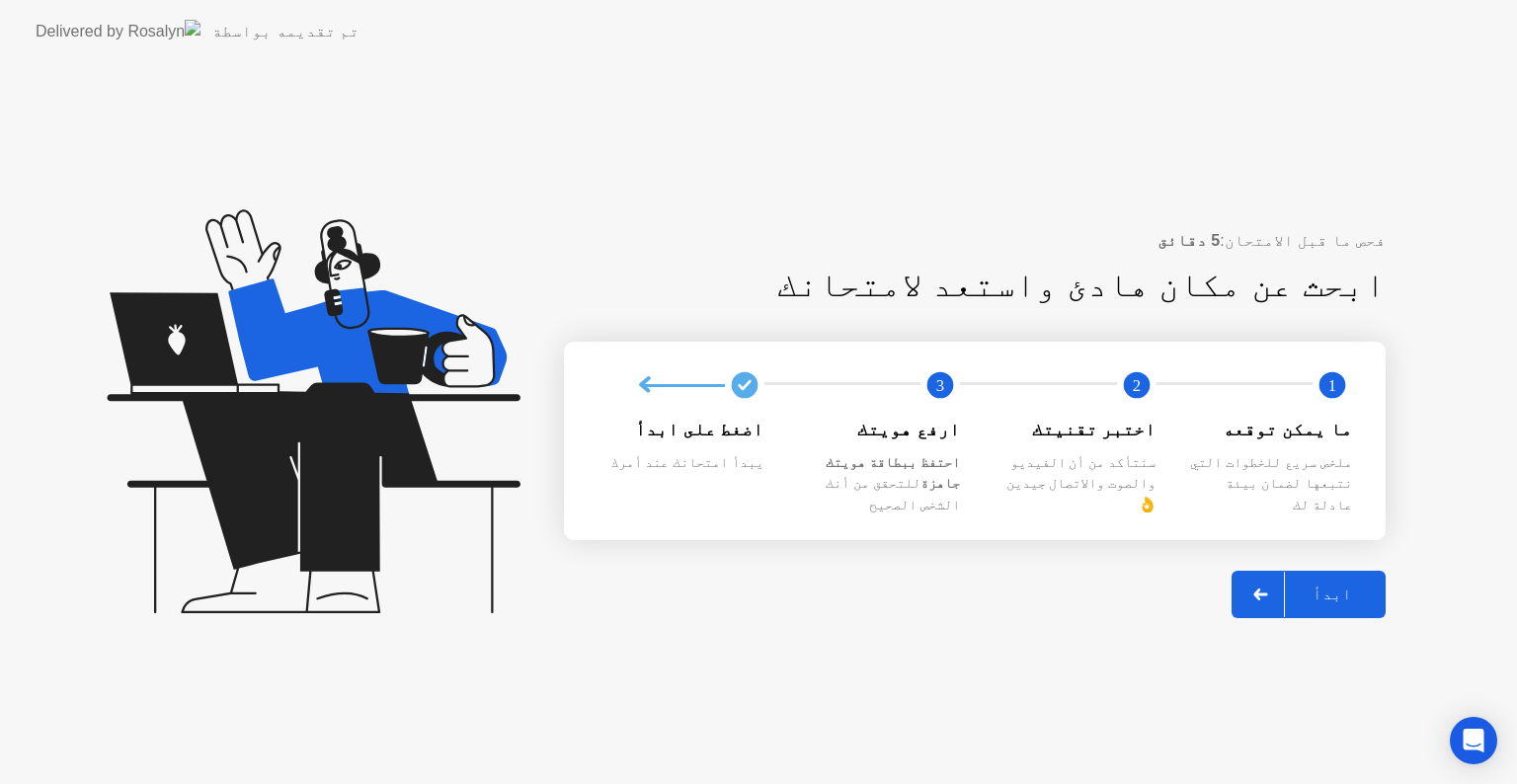 click on "ابدأ" 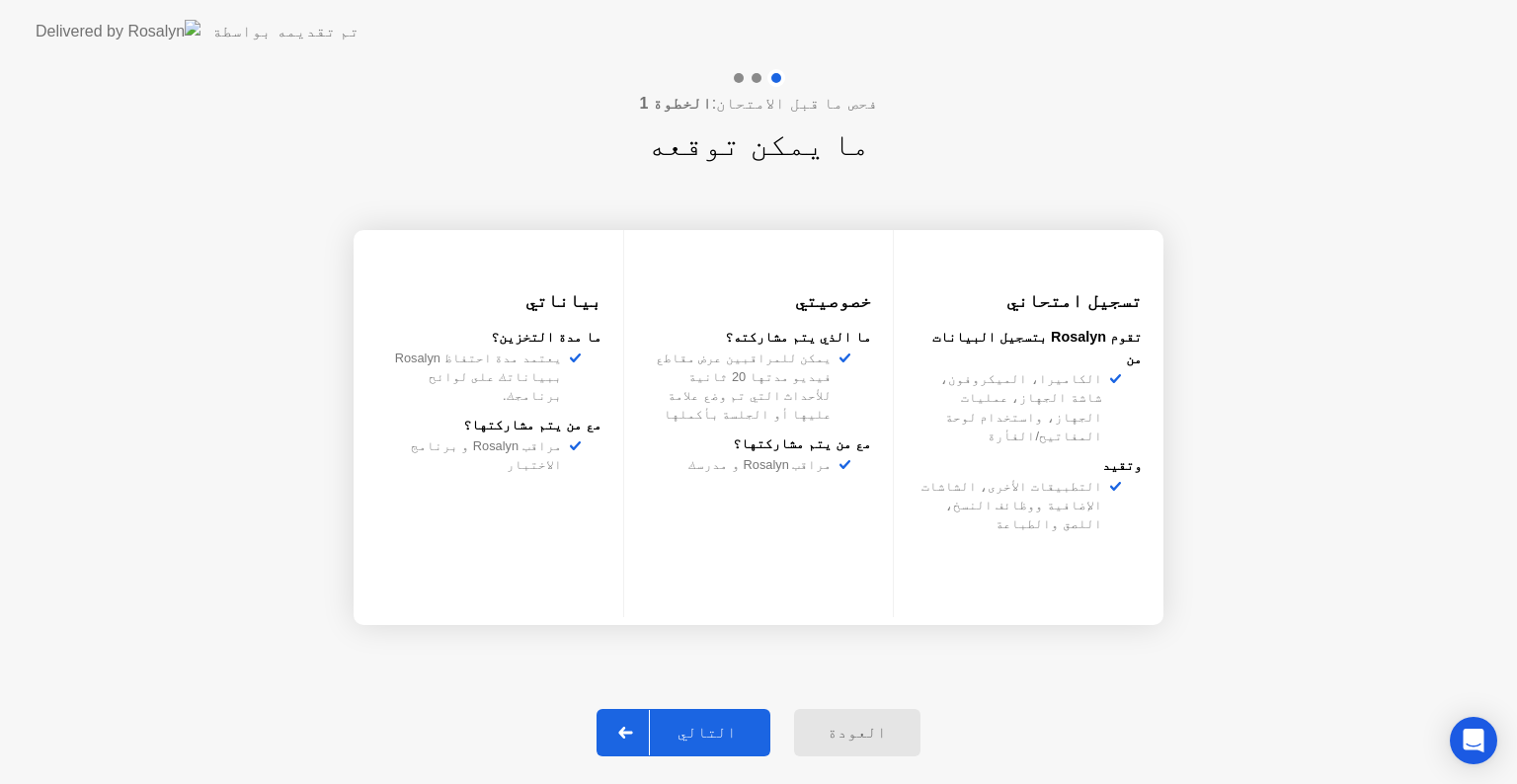 click on "فحص ما قبل الامتحان:  الخطوة 1 ما يمكن توقعه تسجيل امتحاني تقوم Rosalyn بتسجيل البيانات من الكاميرا، الميكروفون، شاشة الجهاز، عمليات الجهاز، واستخدام لوحة المفاتيح/الفأرة وتقيد التطبيقات الأخرى، الشاشات الإضافية ووظائف النسخ، اللصق والطباعة خصوصيتي ما الذي يتم مشاركته؟ يمكن للمراقبين عرض مقاطع فيديو مدتها 20 ثانية للأحداث التي تم وضع علامة عليها أو الجلسة بأكملها مع من يتم مشاركتها؟  مراقب Rosalyn و مدرسك  بياناتي ما مدة التخزين؟  يعتمد مدة احتفاظ Rosalyn ببياناتك على لوائح برنامجك.  مع من يتم مشاركتها؟ مراقب Rosalyn و برنامج الاختبار  العودة التالي" 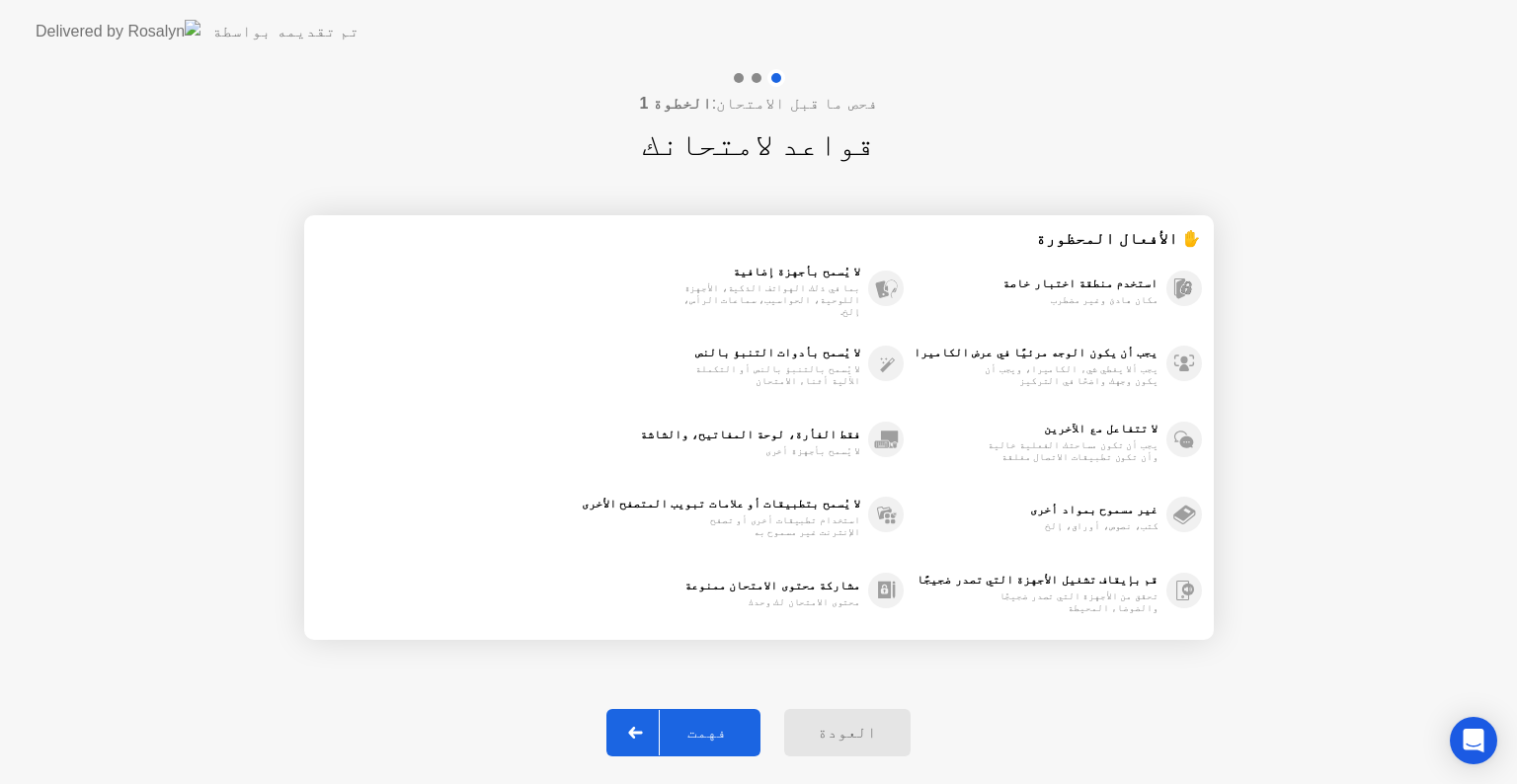 click on "فهمت" 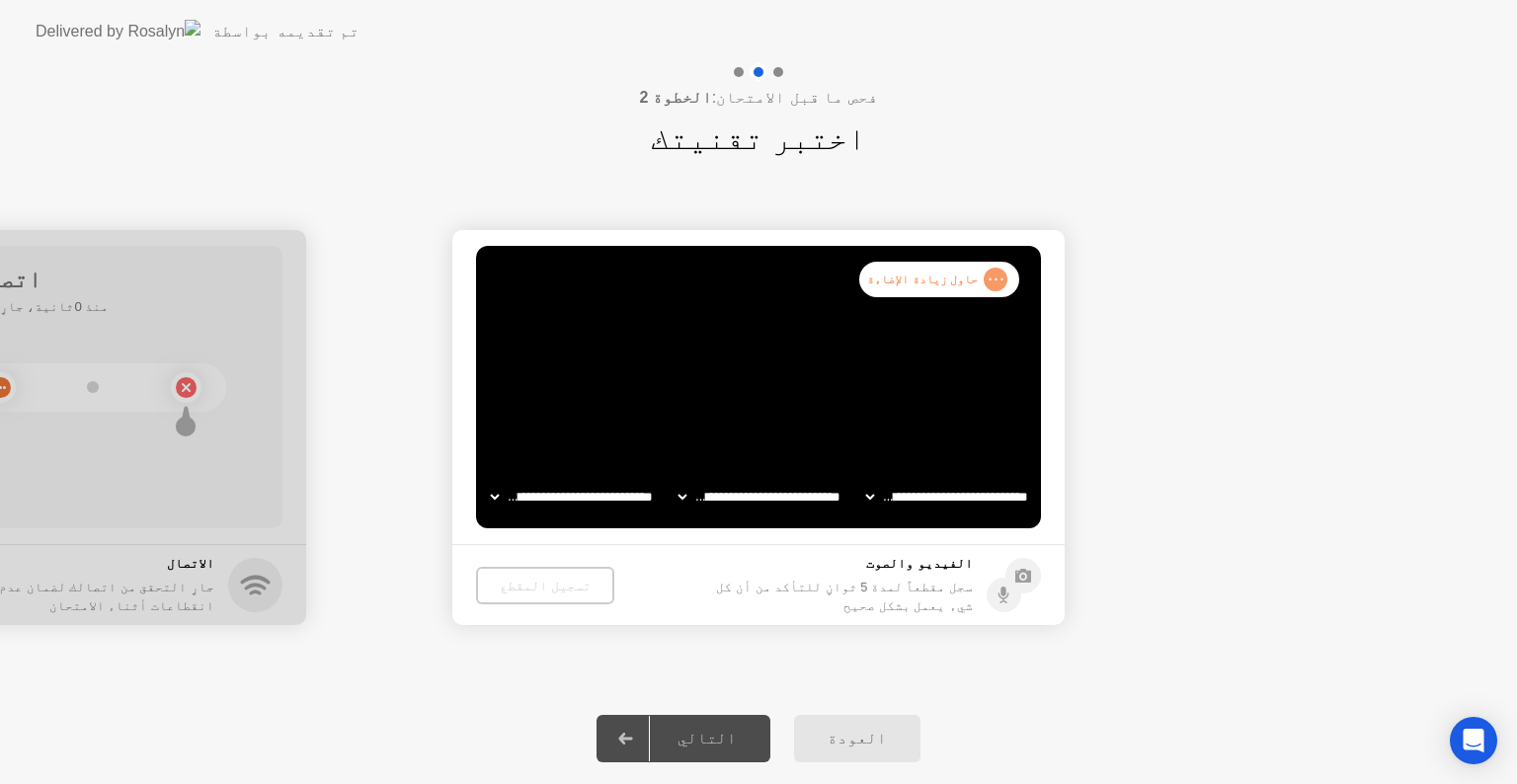 click on "**********" 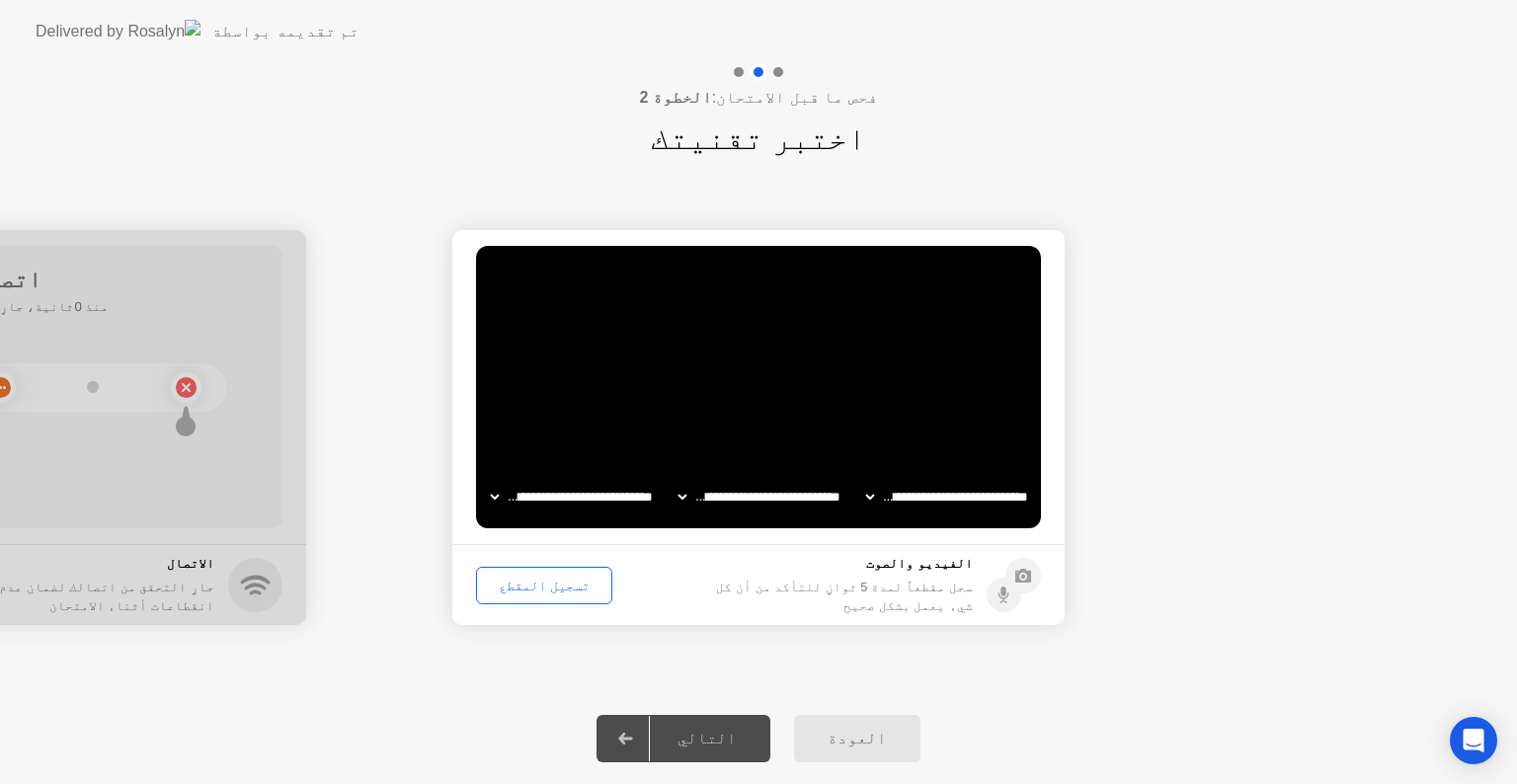 click on "تسجيل المقطع" 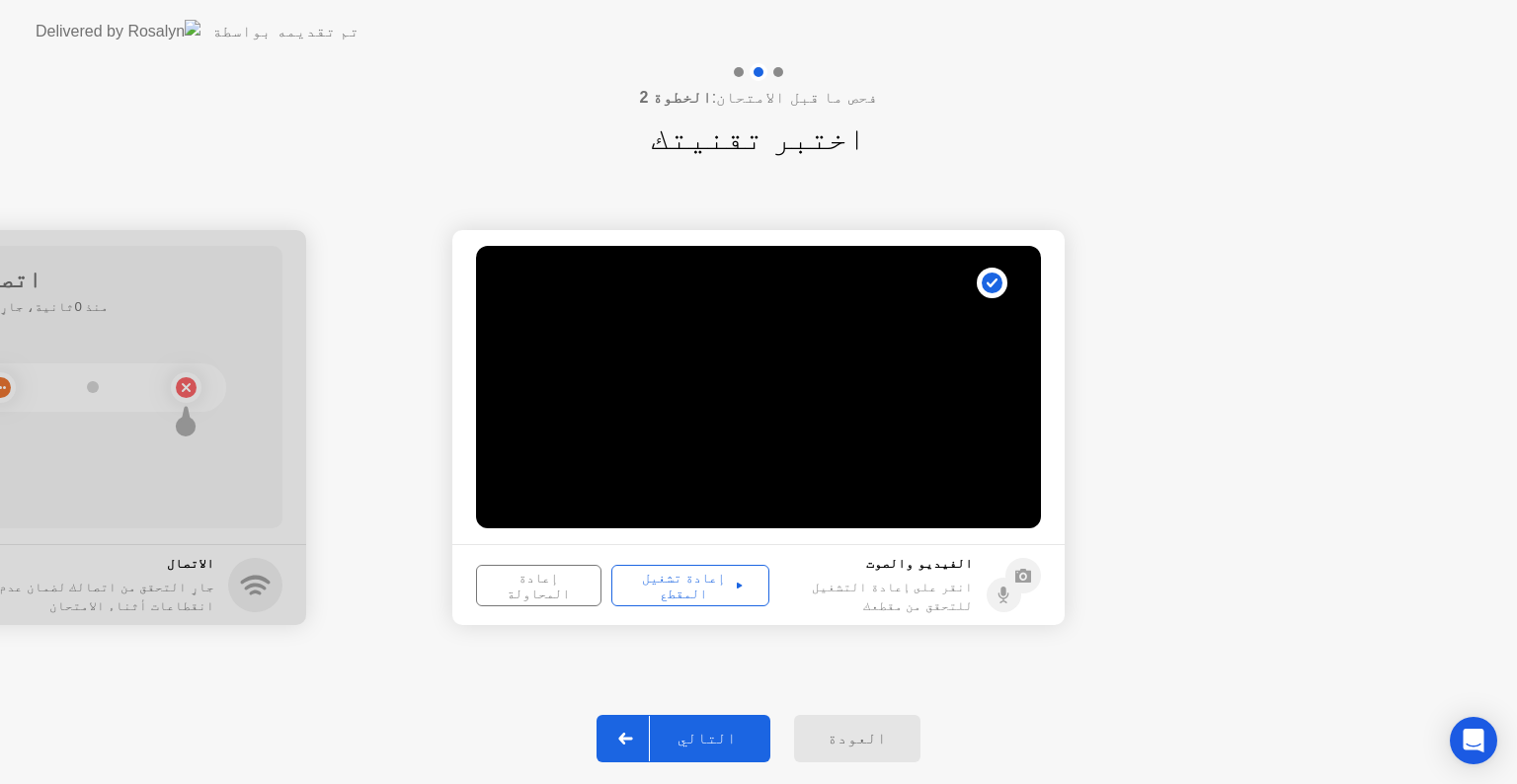click on "التالي" 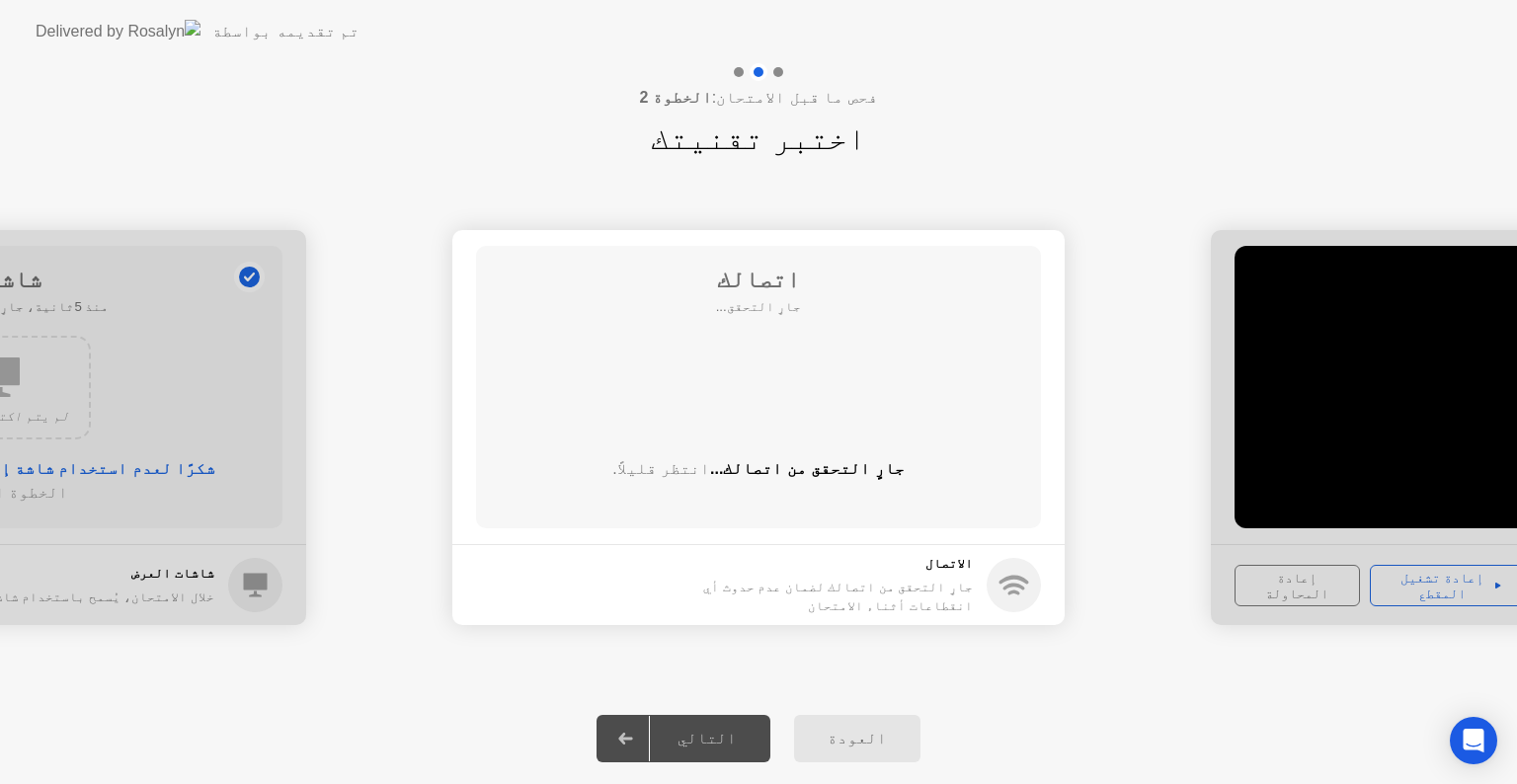 click on "التالي" 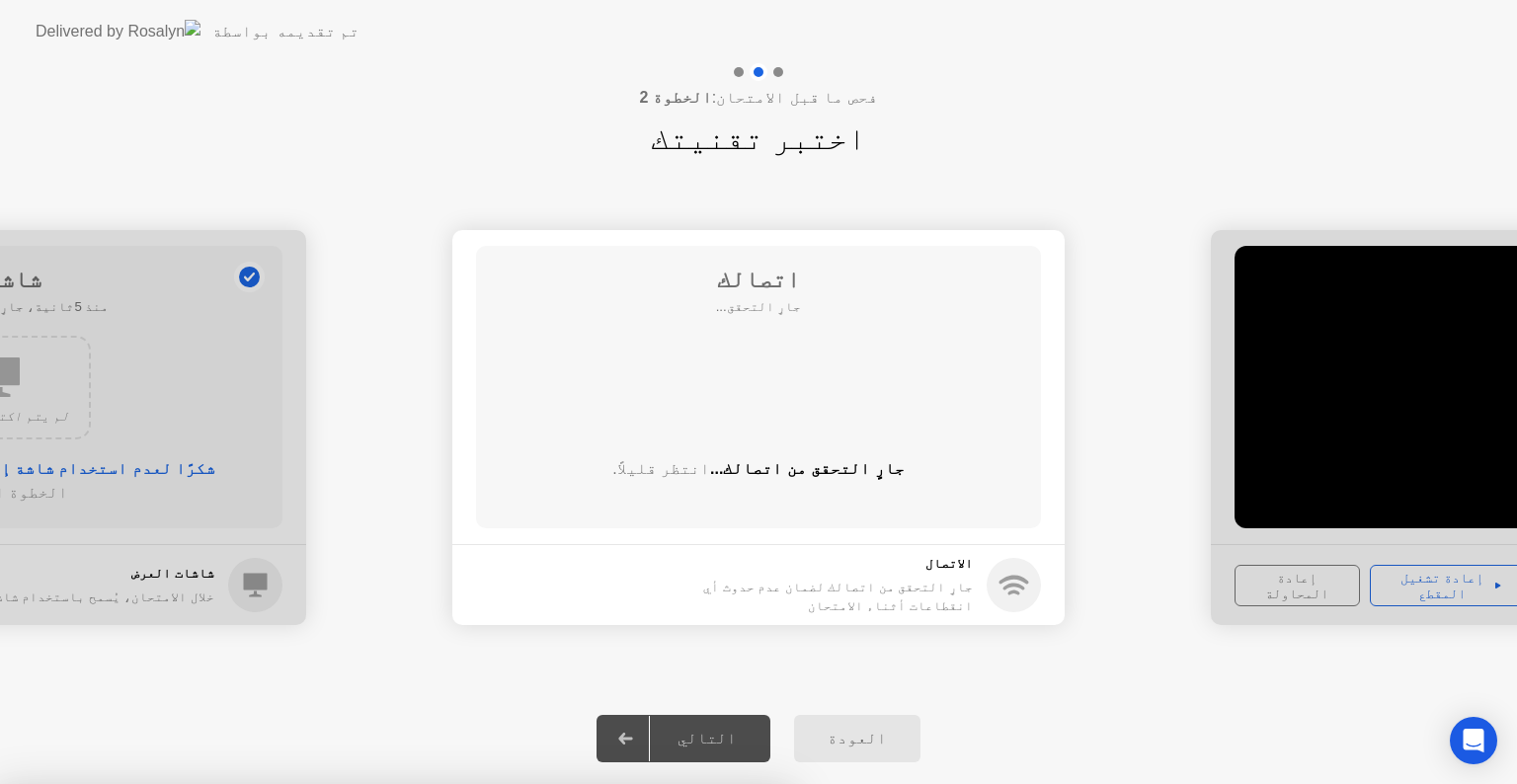 click on "إغلاق التطبيق" at bounding box center [395, 1136] 